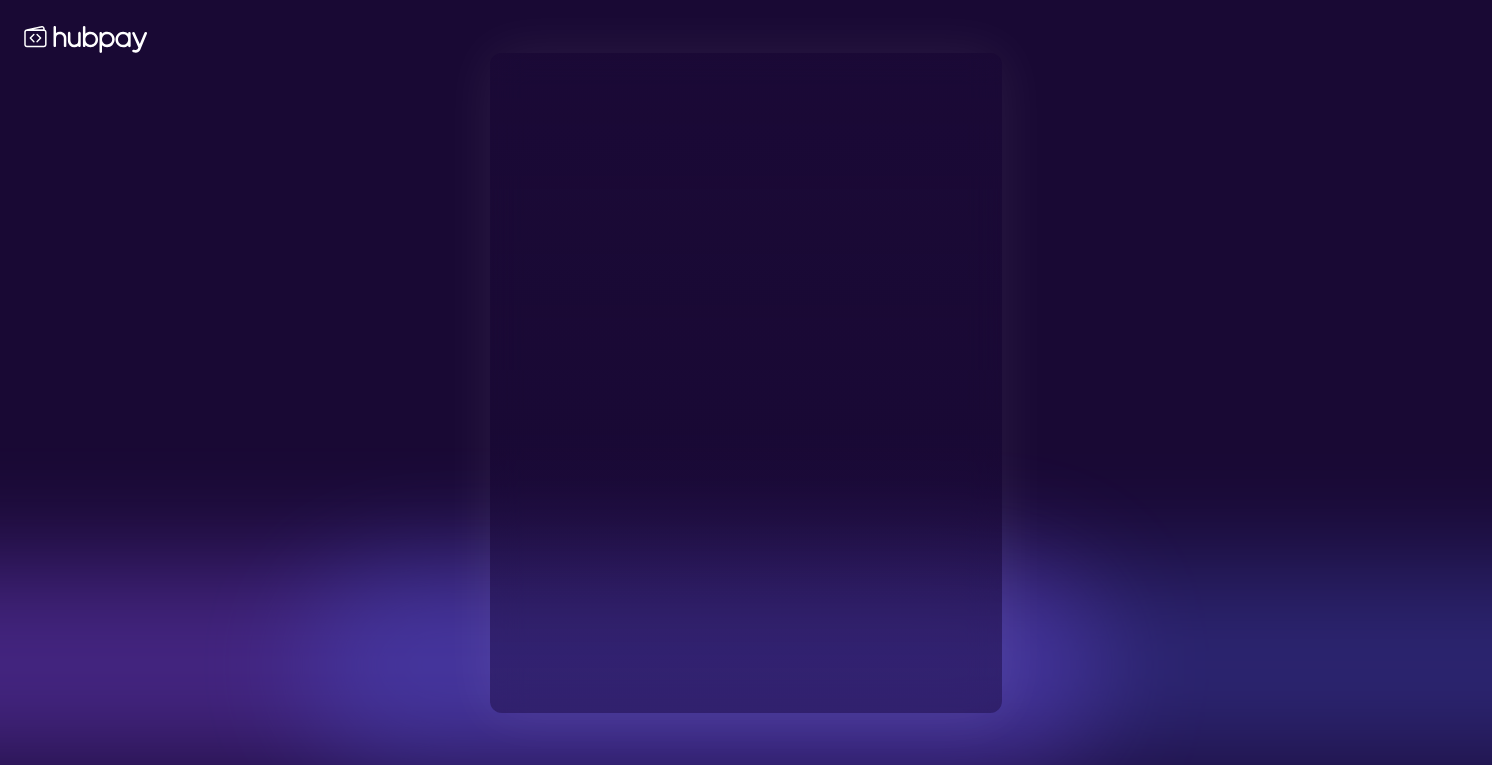 scroll, scrollTop: 0, scrollLeft: 0, axis: both 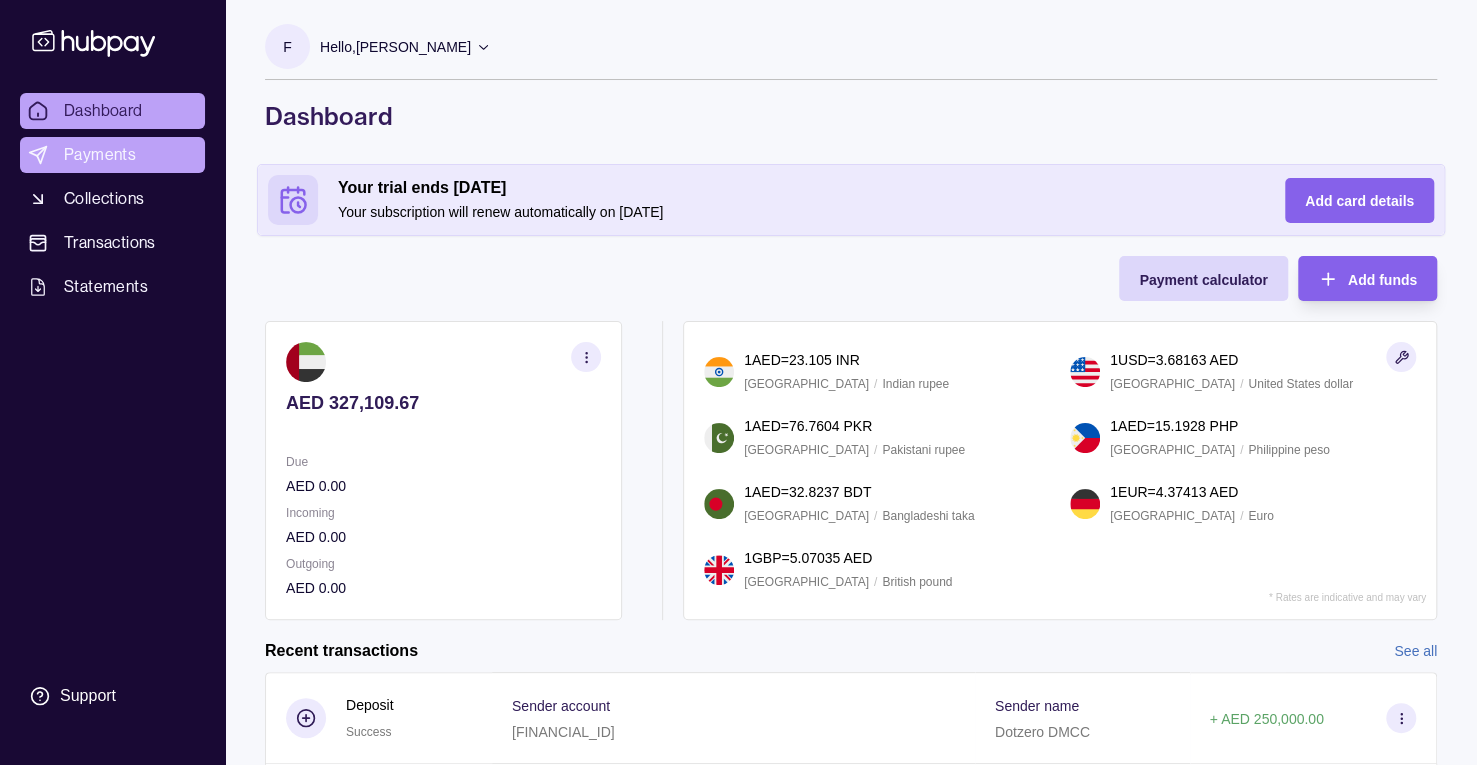 click on "Payments" at bounding box center (112, 155) 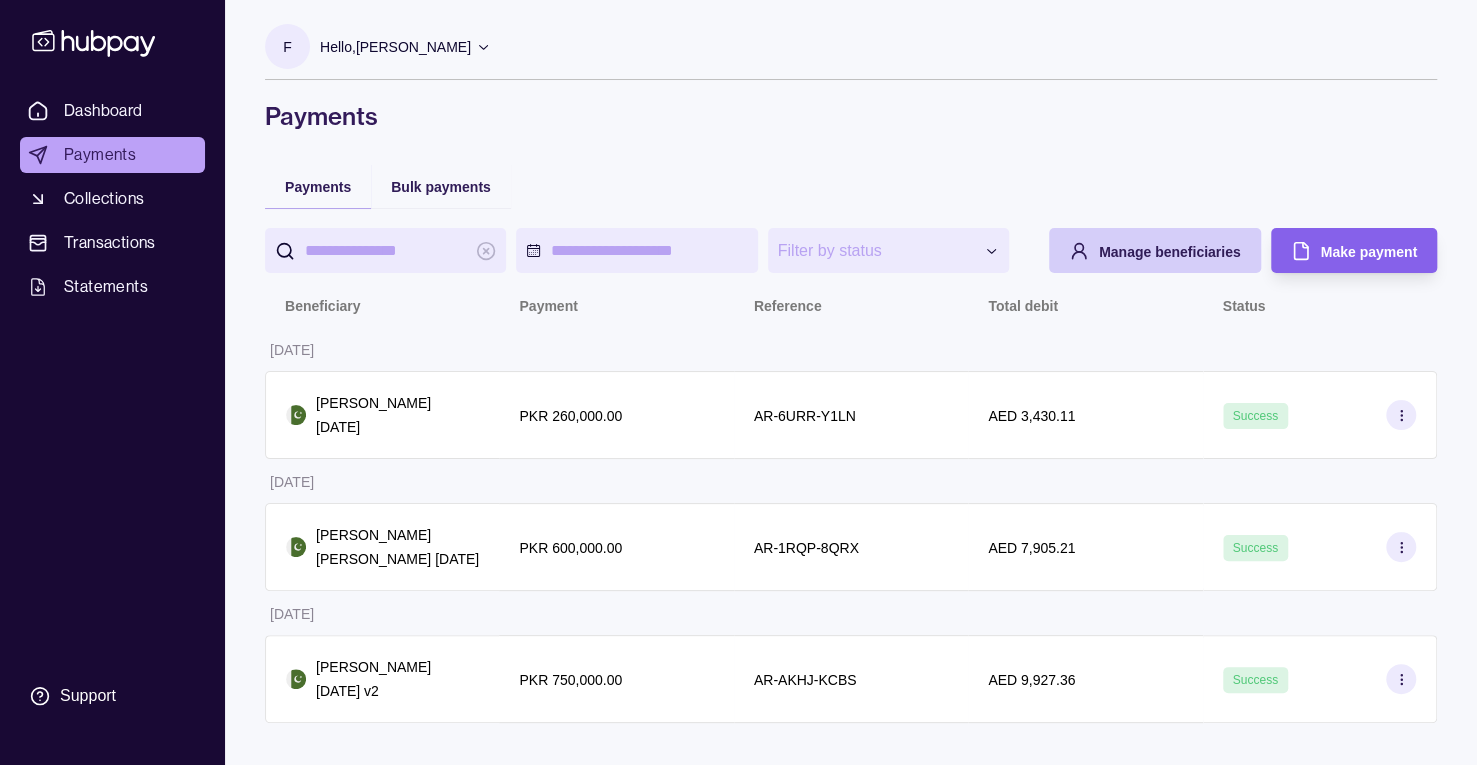 click on "Manage beneficiaries" at bounding box center (1140, 250) 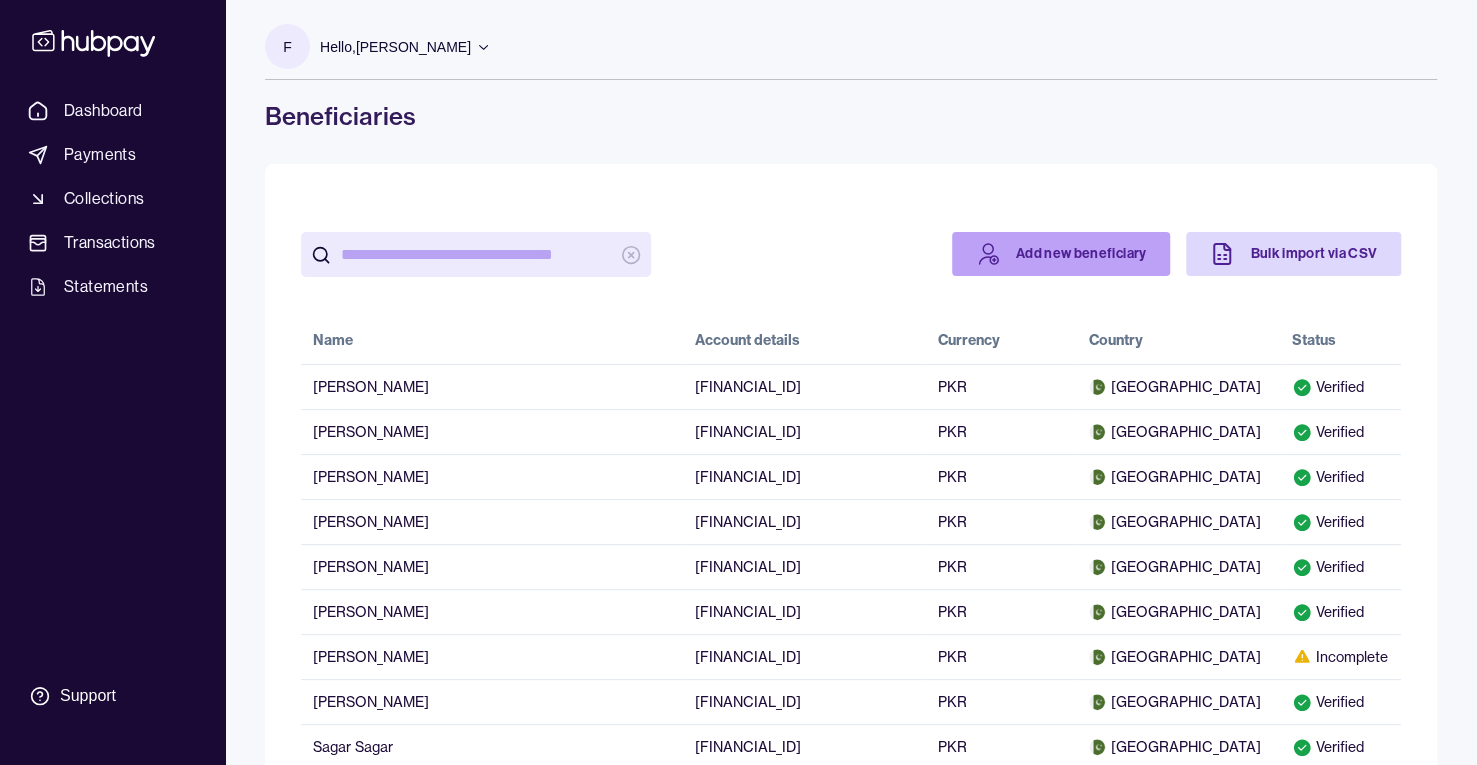 click 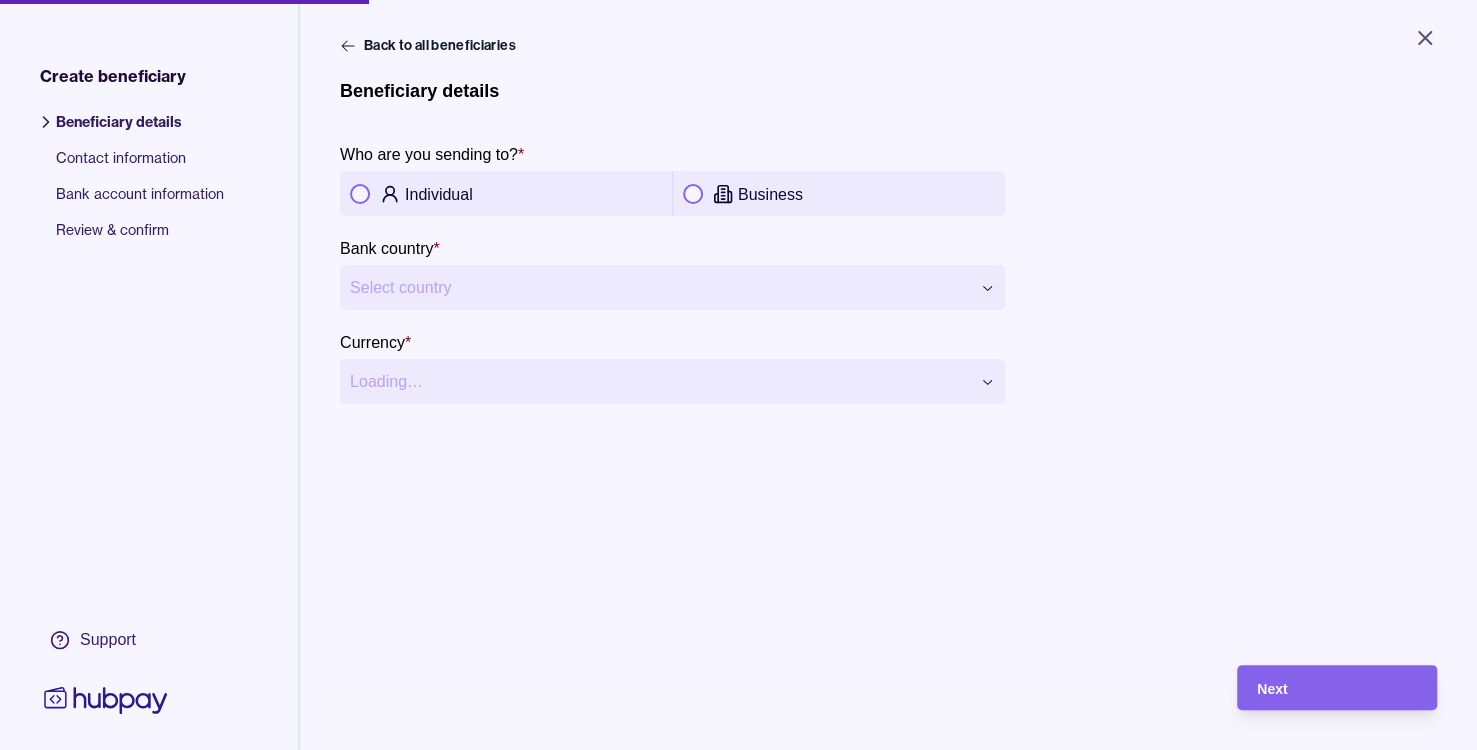 click at bounding box center [360, 194] 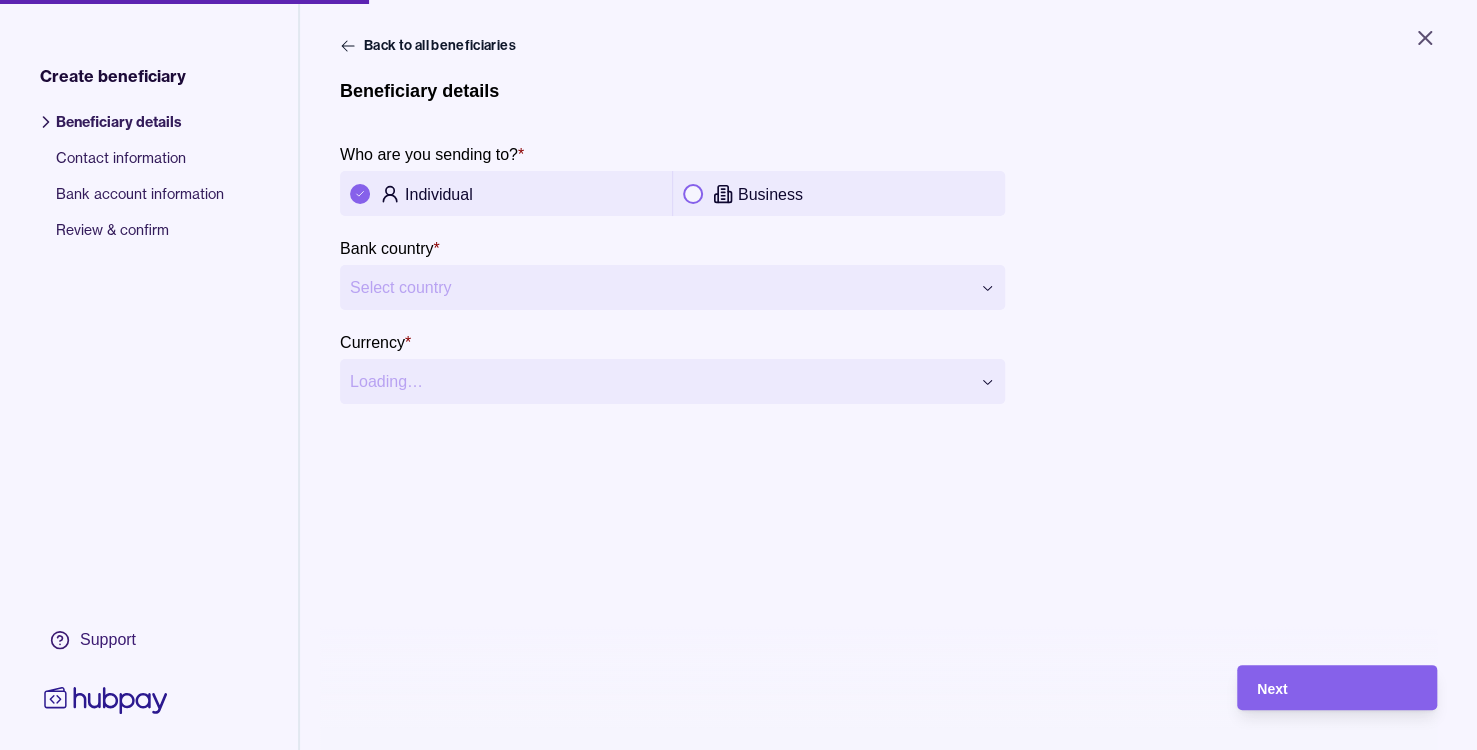 click on "**********" at bounding box center (738, 375) 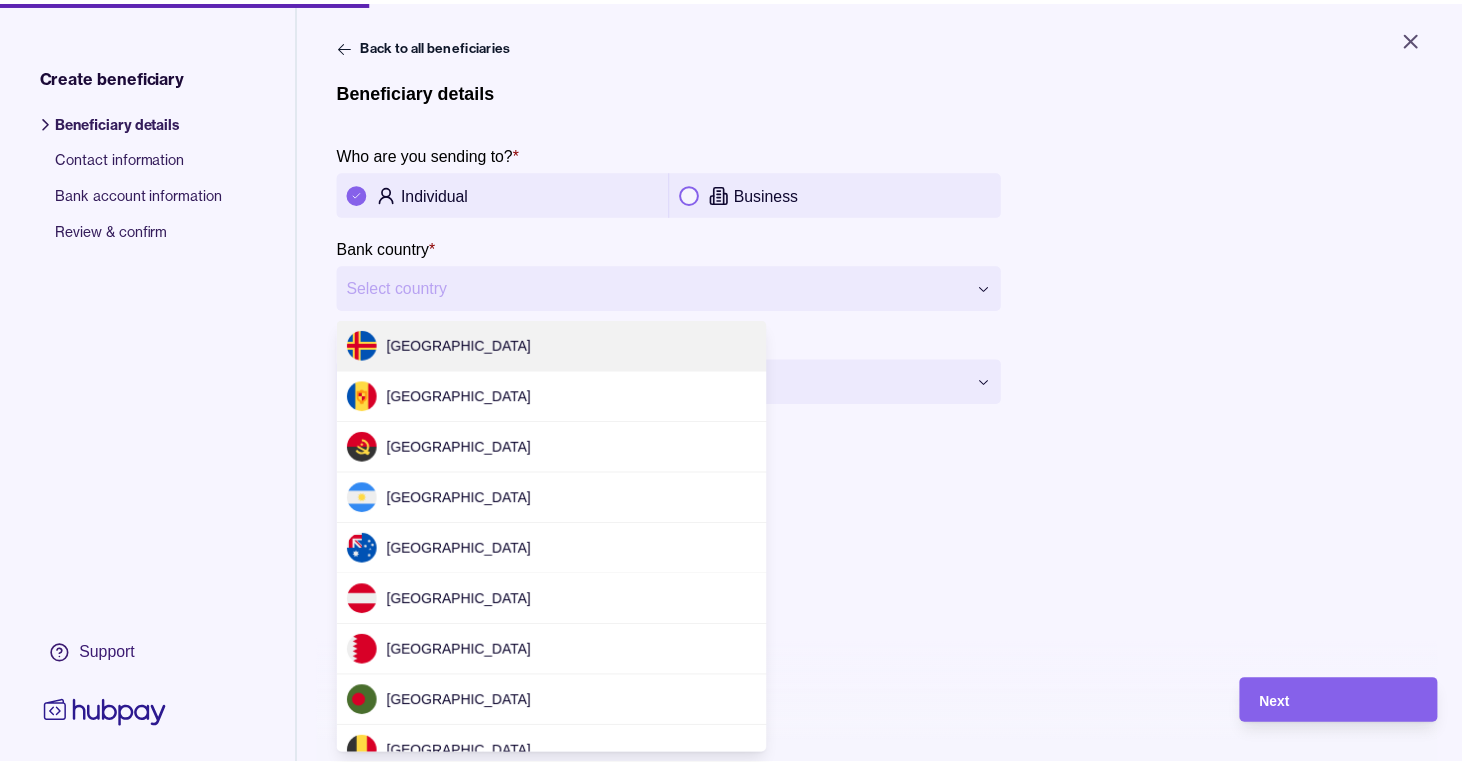 scroll, scrollTop: 4216, scrollLeft: 0, axis: vertical 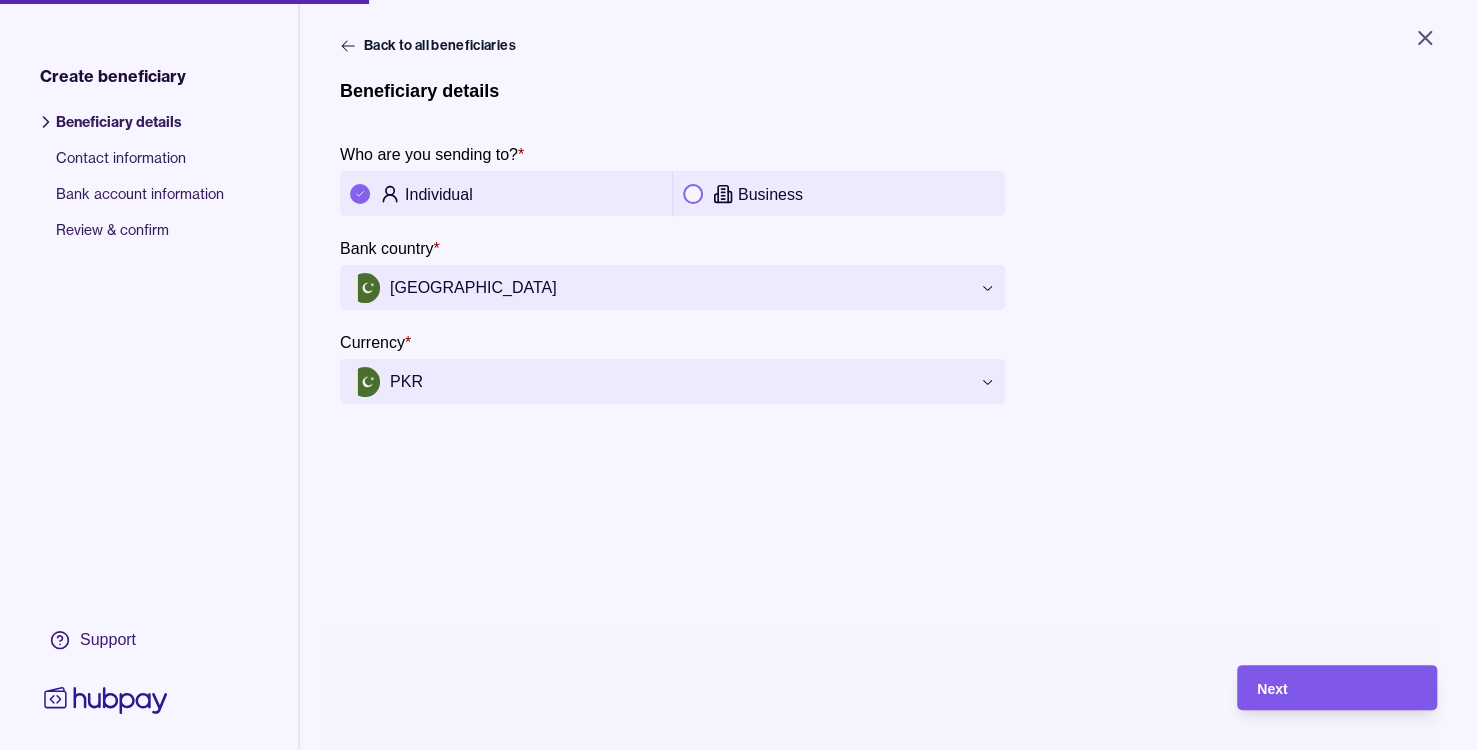 click on "Next" at bounding box center [1337, 688] 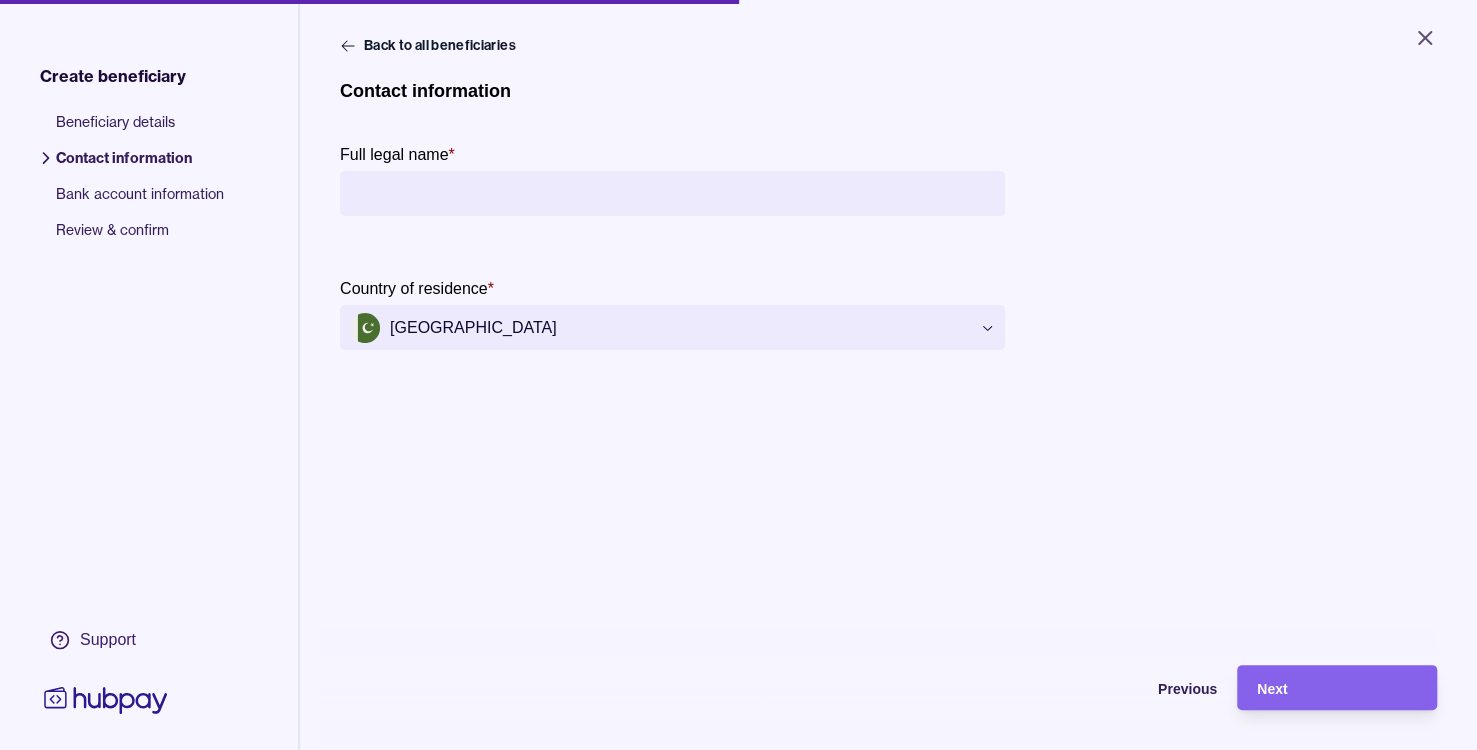click on "Full legal name  *" at bounding box center [672, 193] 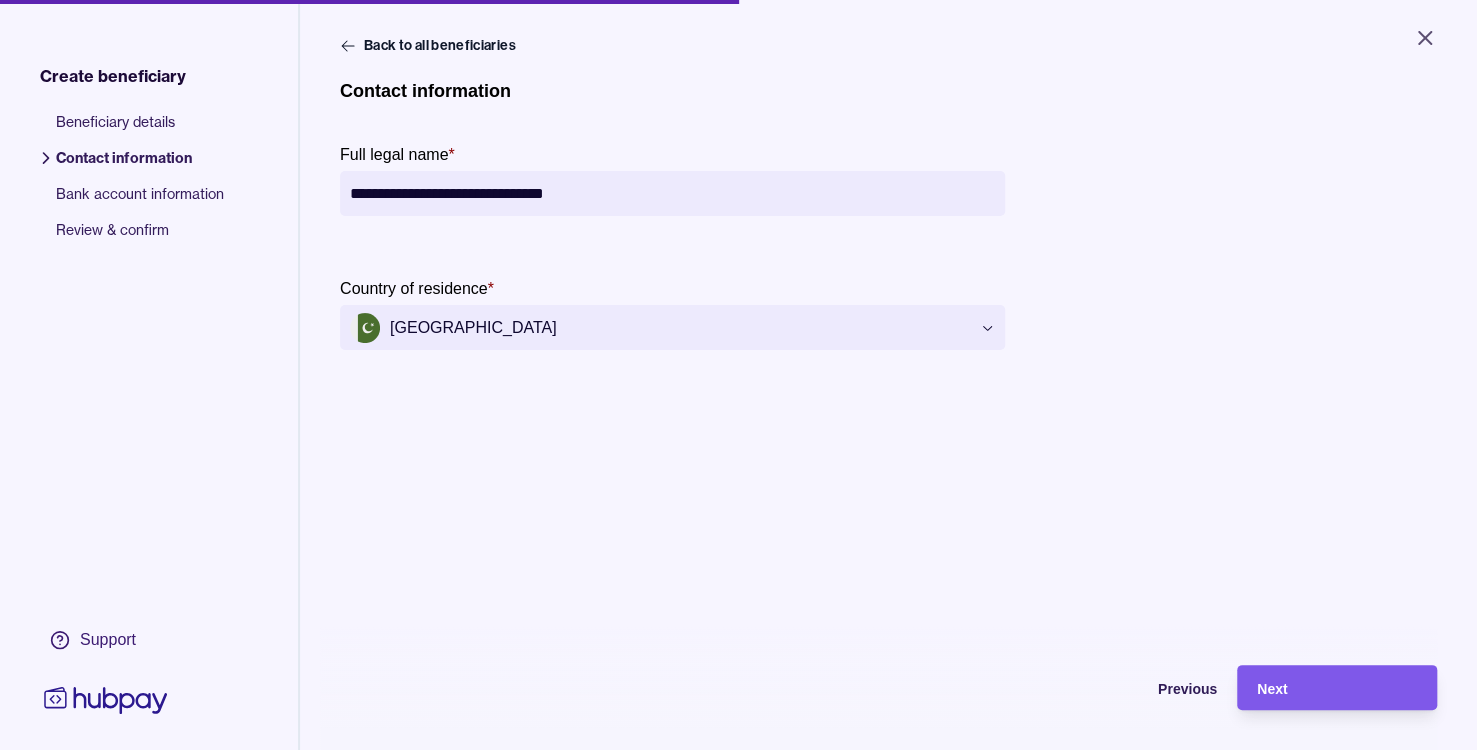 type on "**********" 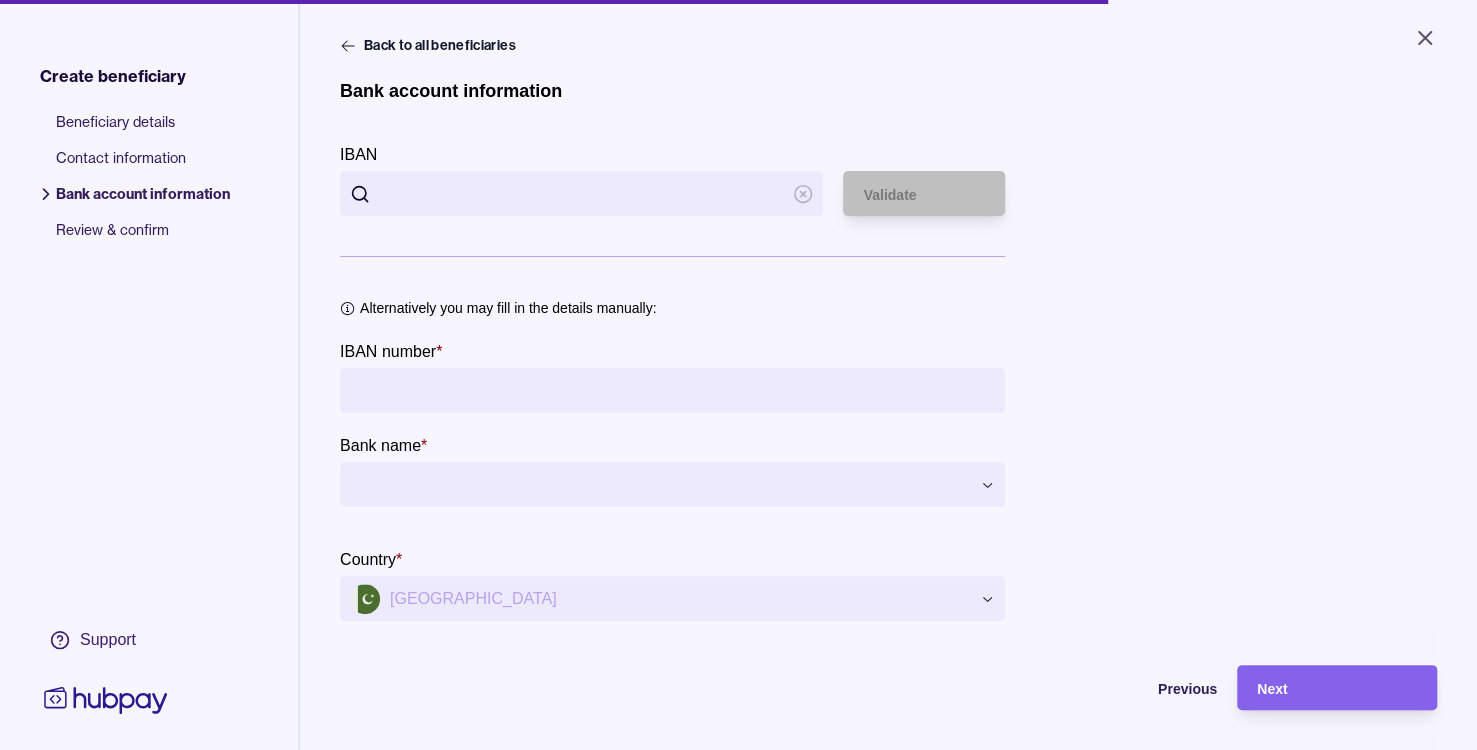 click on "IBAN number  *" at bounding box center [672, 390] 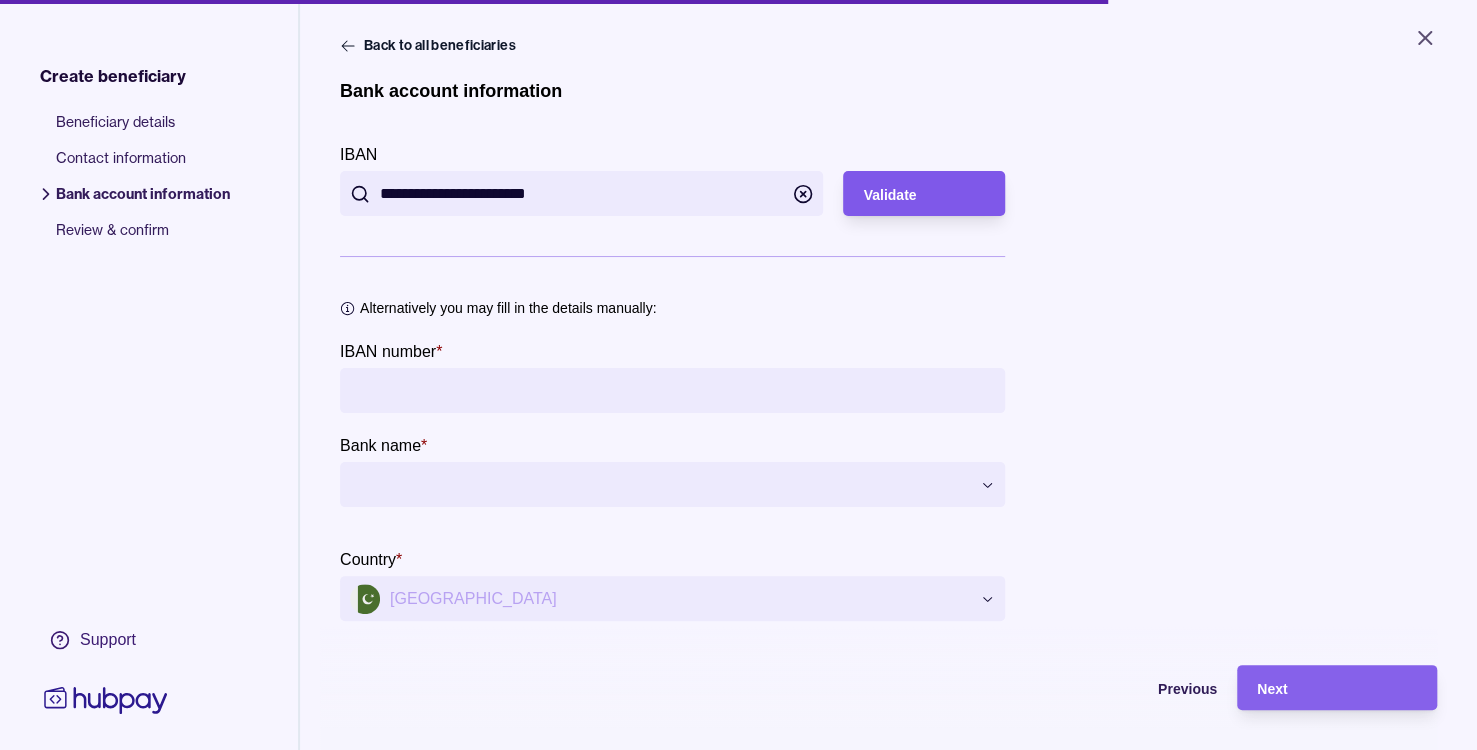 type on "**********" 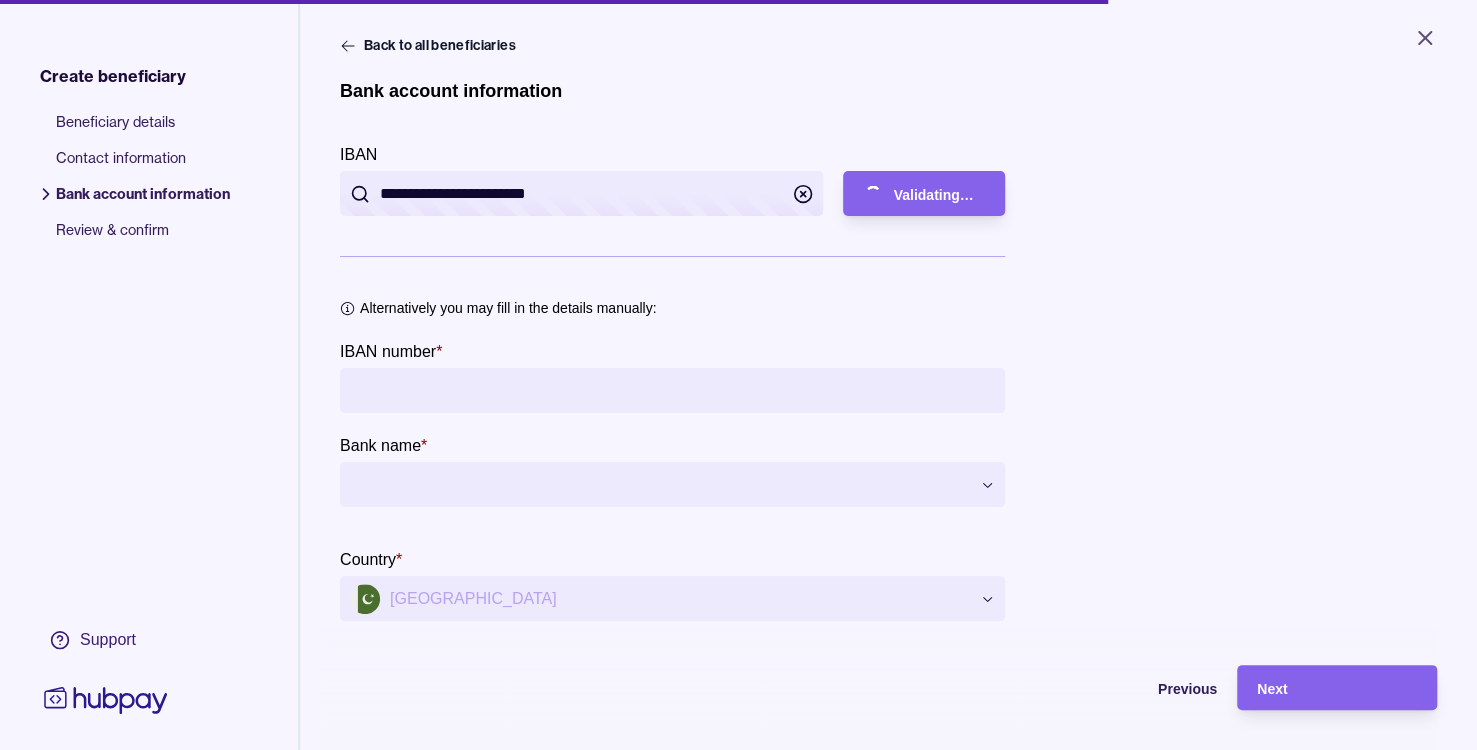 type on "**********" 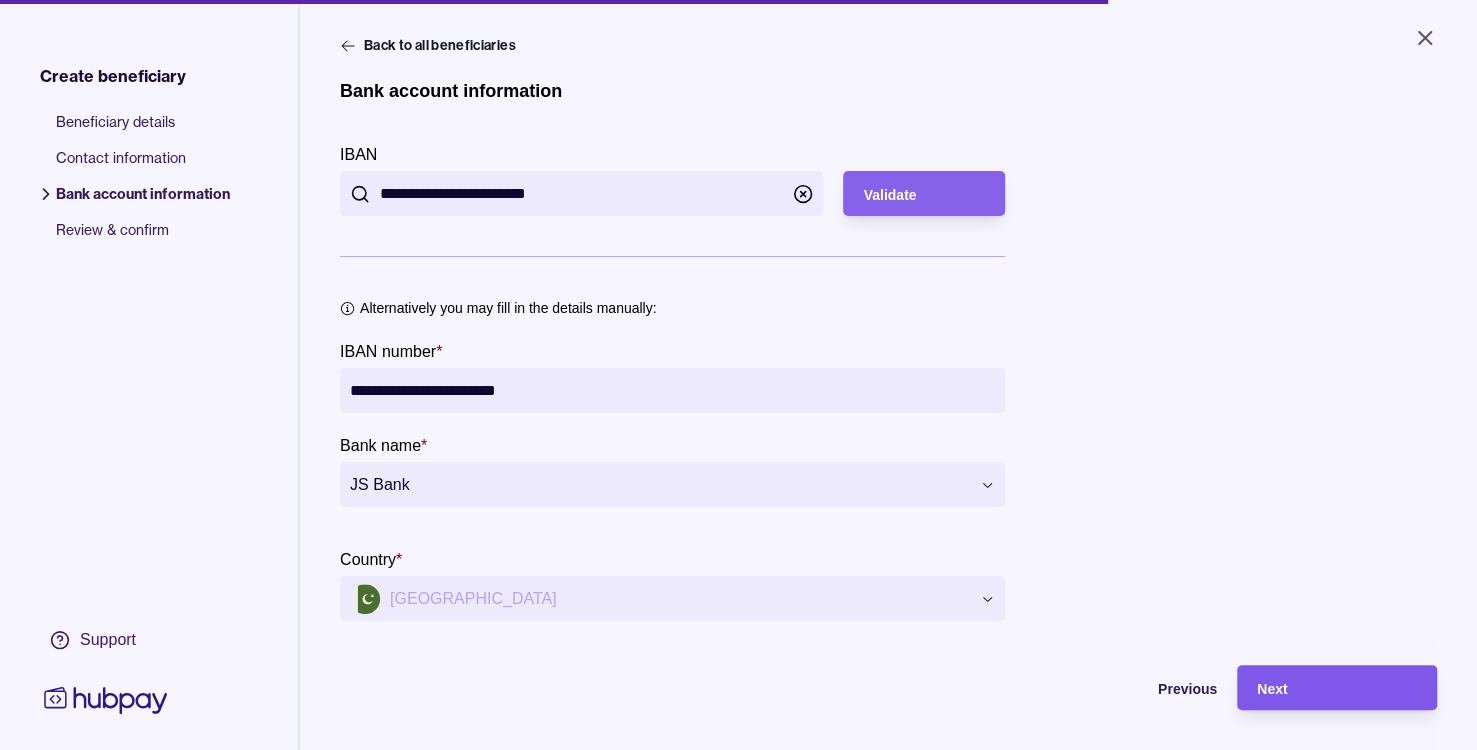 click on "Next" at bounding box center [1337, 688] 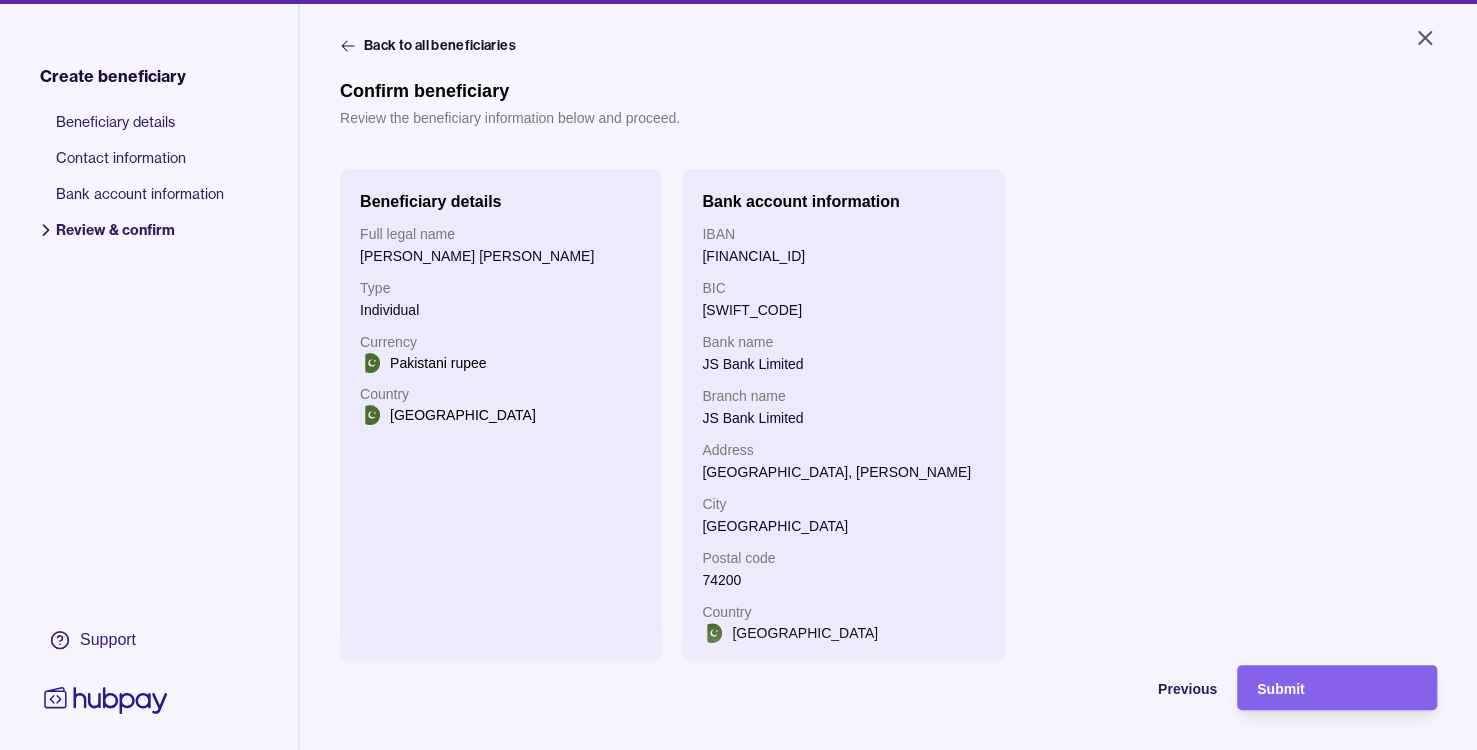 click on "Submit" at bounding box center (1280, 689) 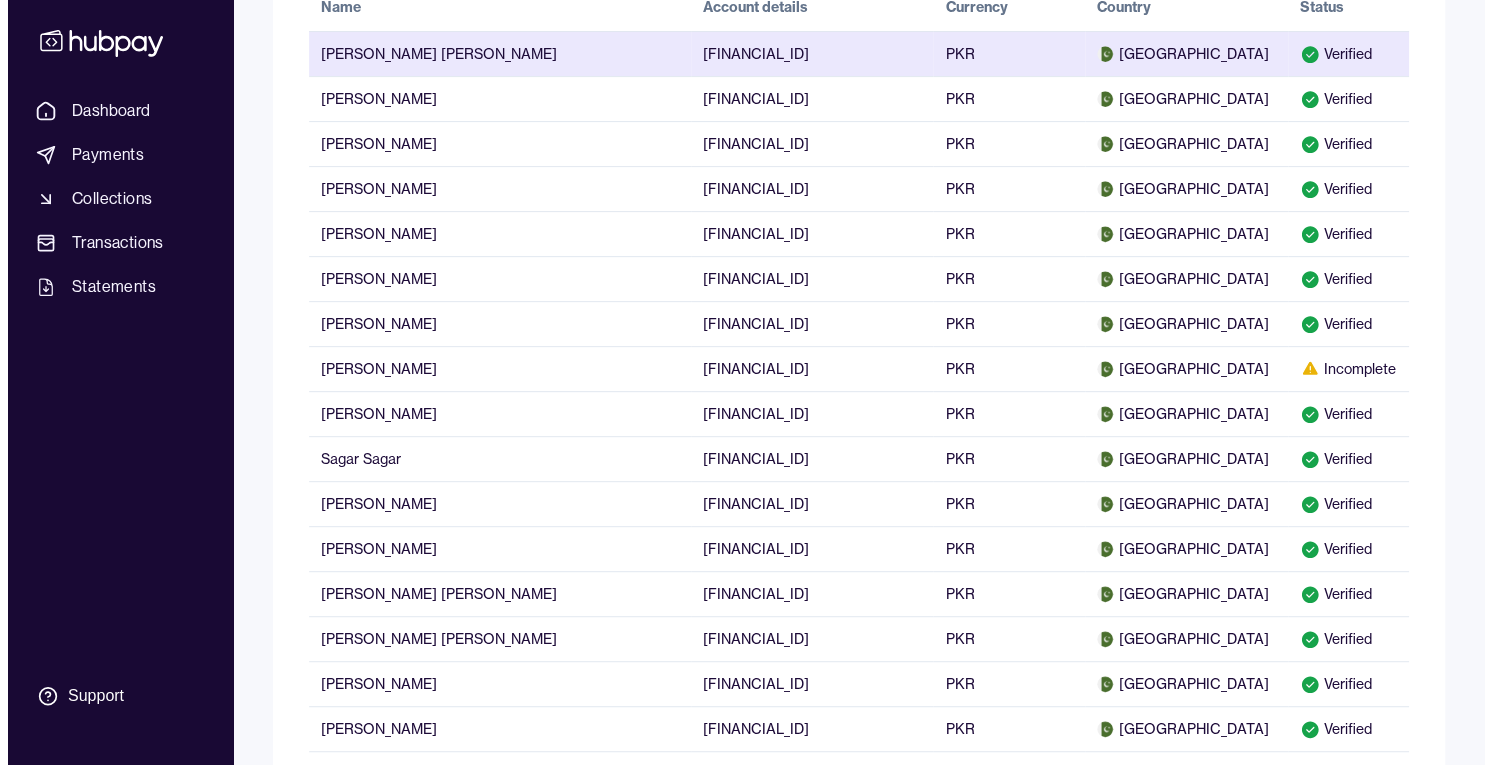 scroll, scrollTop: 0, scrollLeft: 0, axis: both 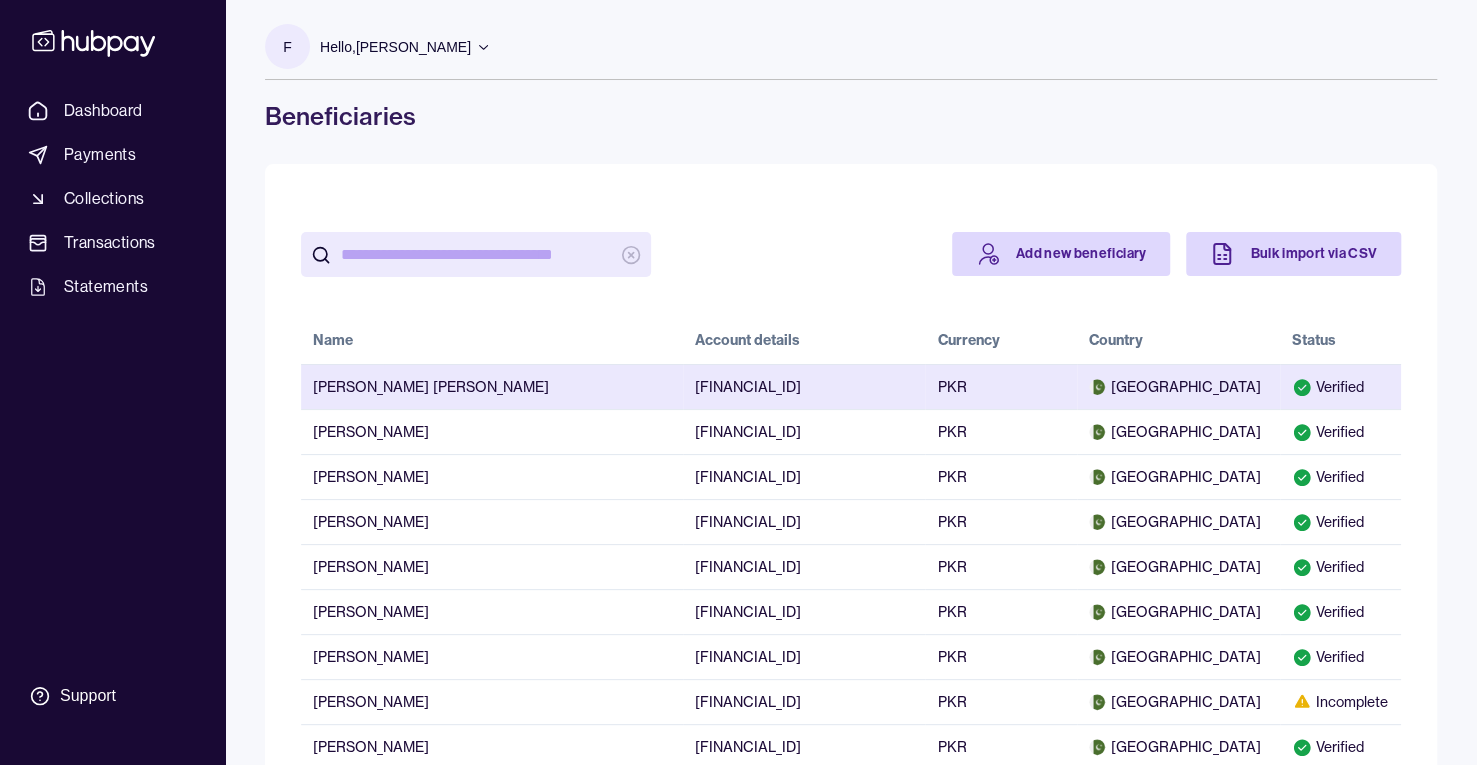 drag, startPoint x: 640, startPoint y: 389, endPoint x: 840, endPoint y: 392, distance: 200.02249 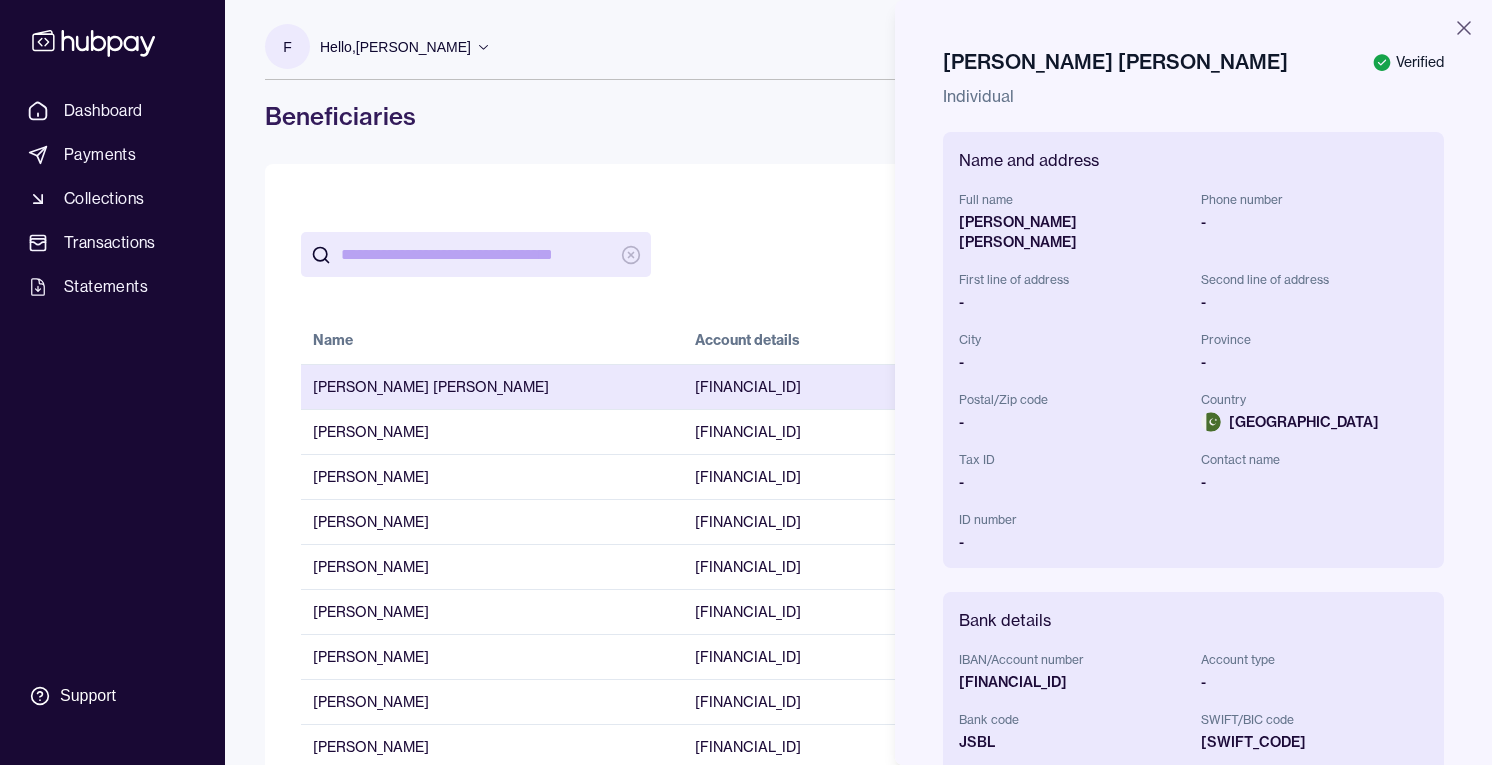type 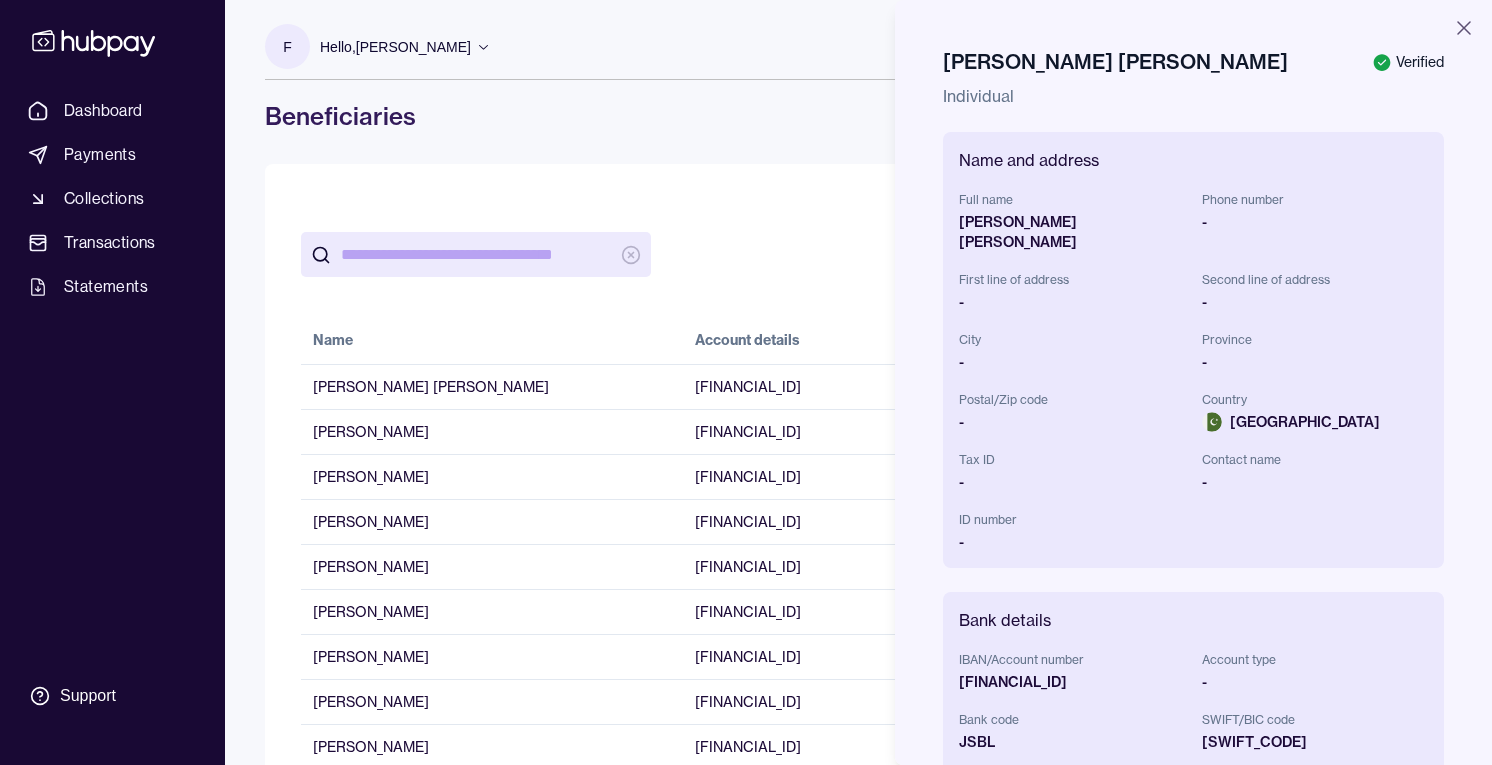 scroll, scrollTop: 333, scrollLeft: 0, axis: vertical 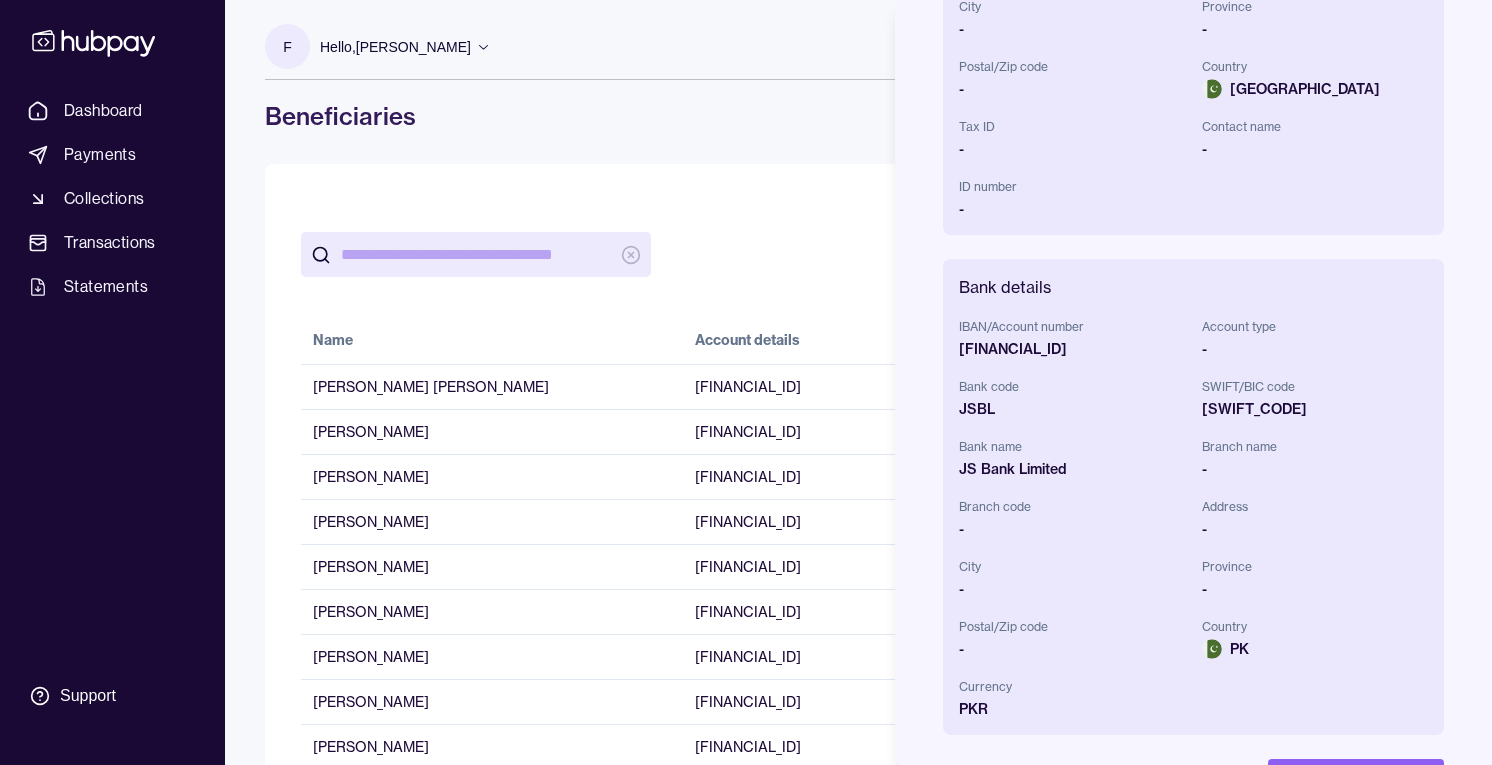 click on "PK88JSBL9519000001401144" at bounding box center (1072, 349) 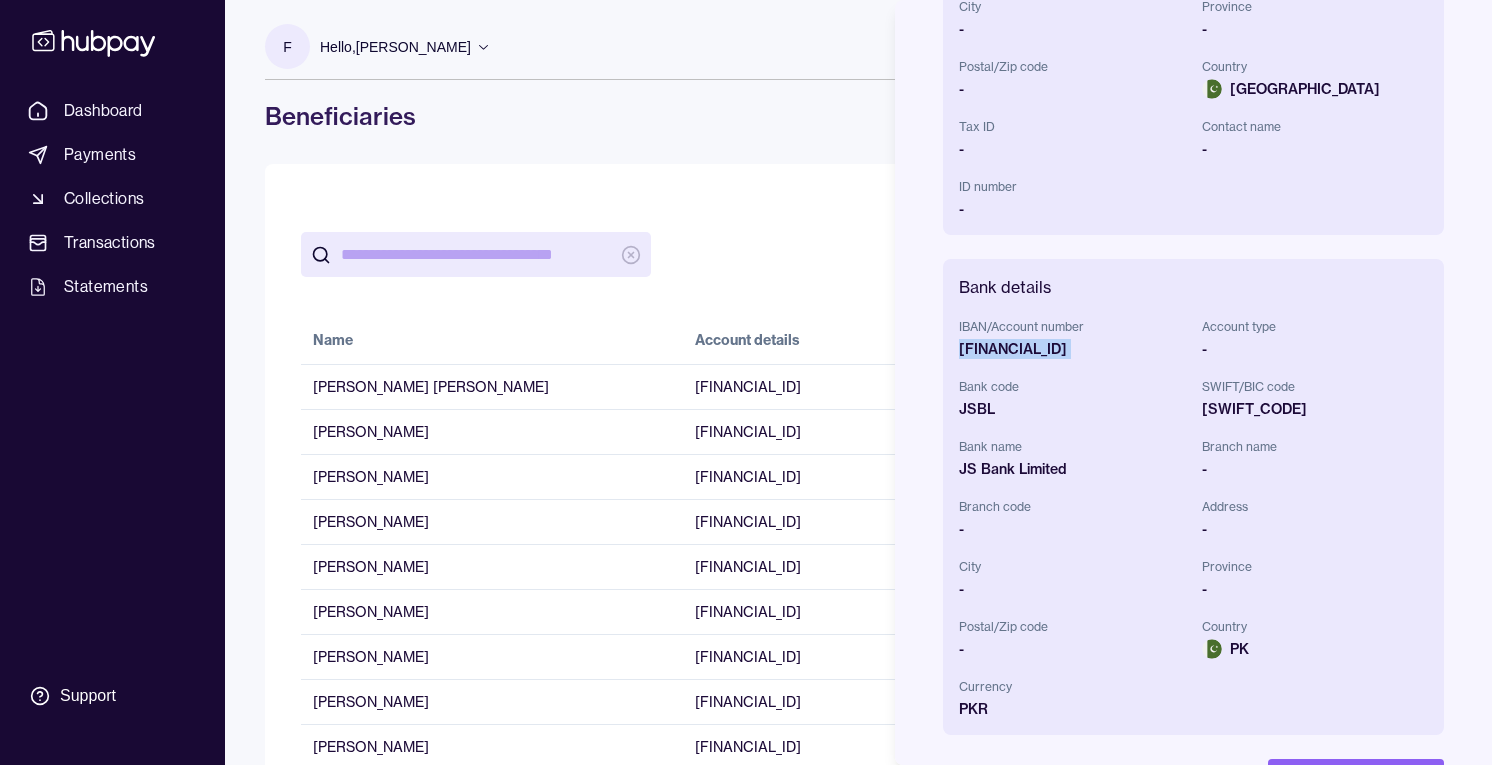 click on "PK88JSBL9519000001401144" at bounding box center (1072, 349) 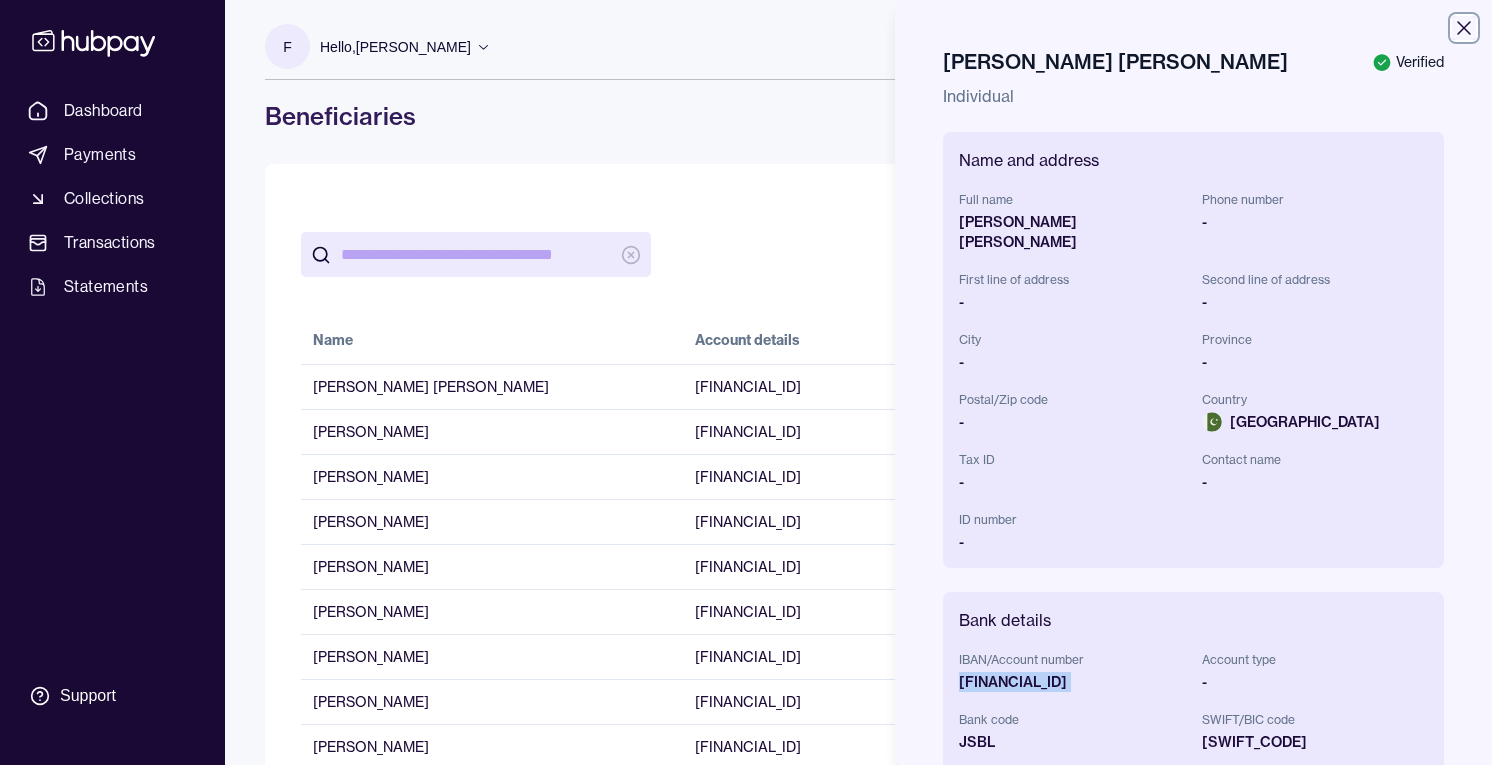 click 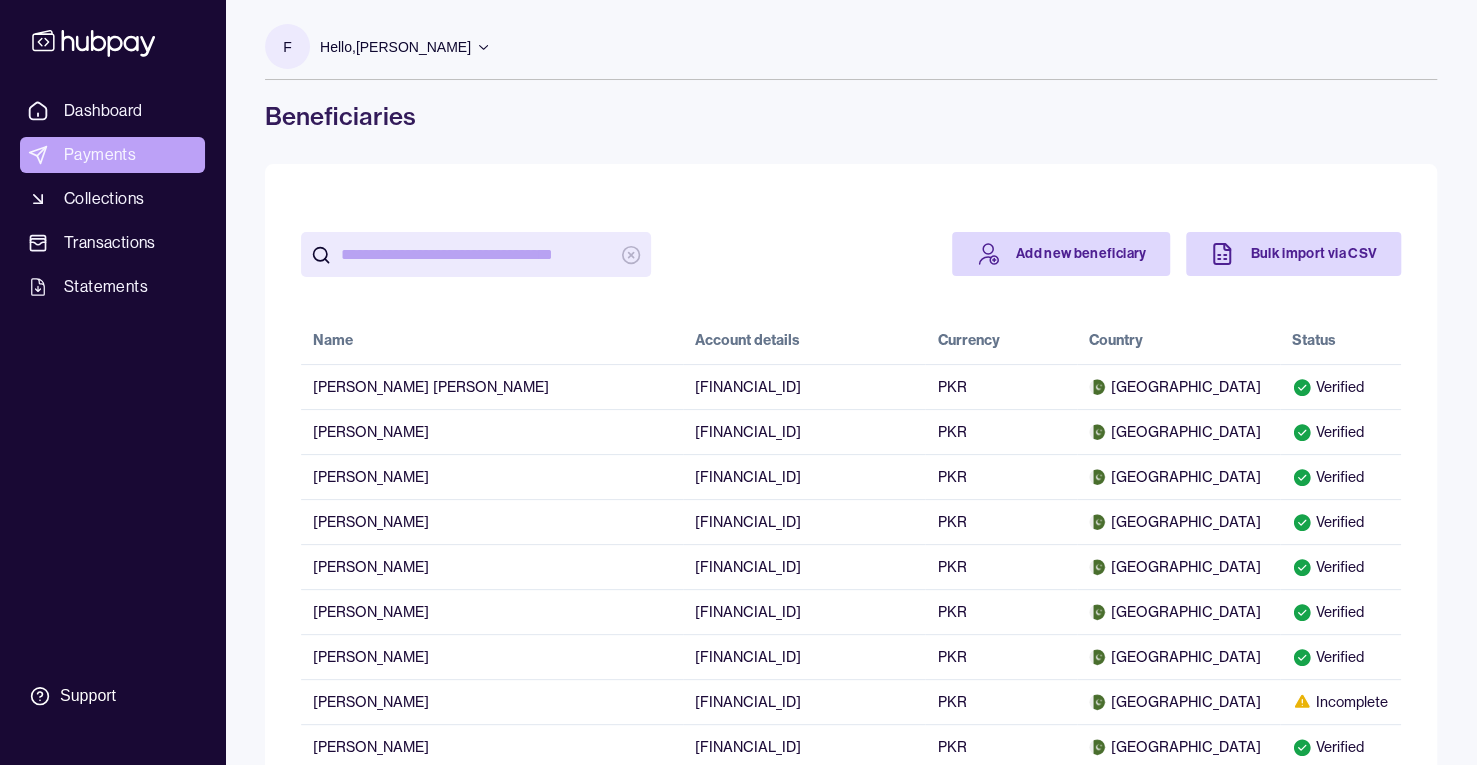 click on "Payments" at bounding box center [112, 155] 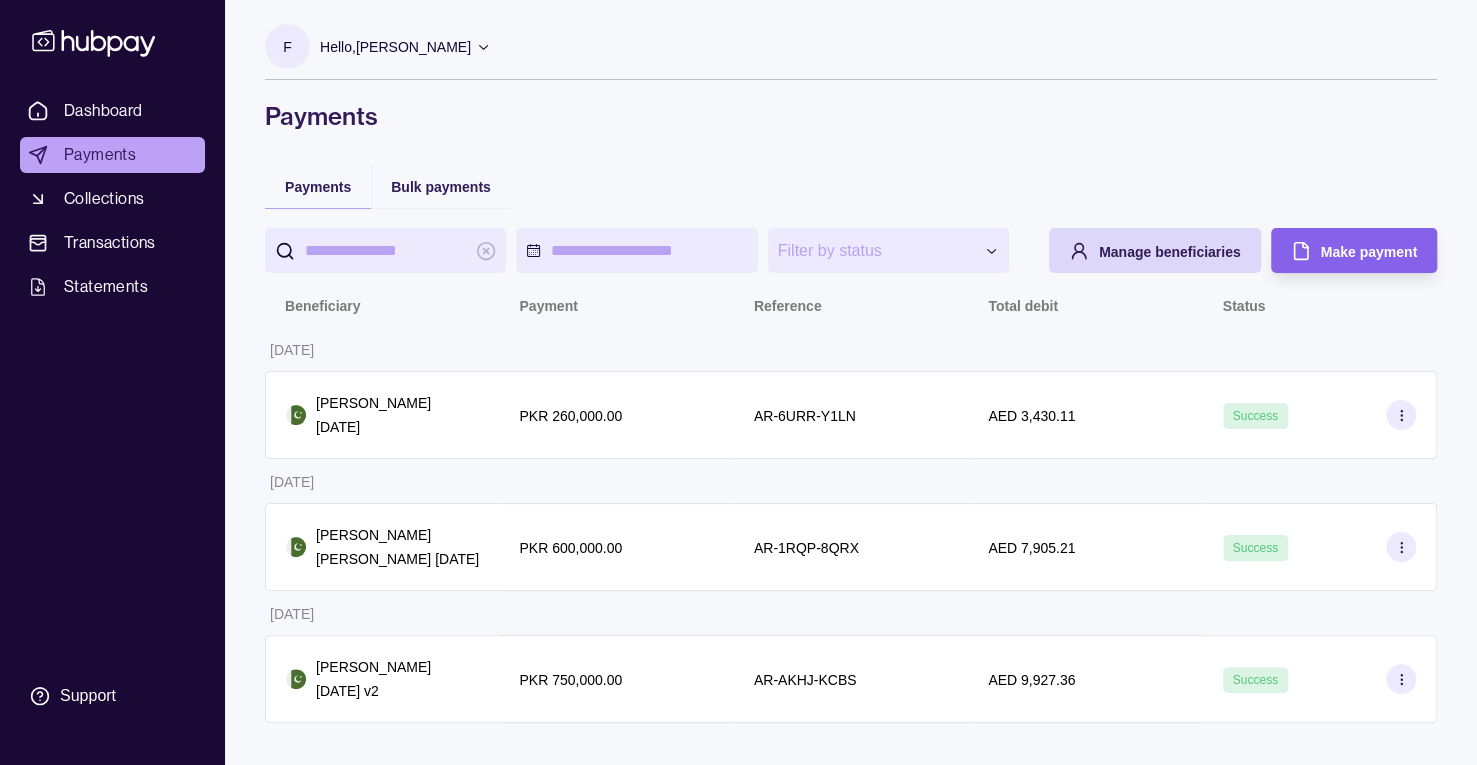 drag, startPoint x: 1200, startPoint y: 273, endPoint x: 1231, endPoint y: 182, distance: 96.13532 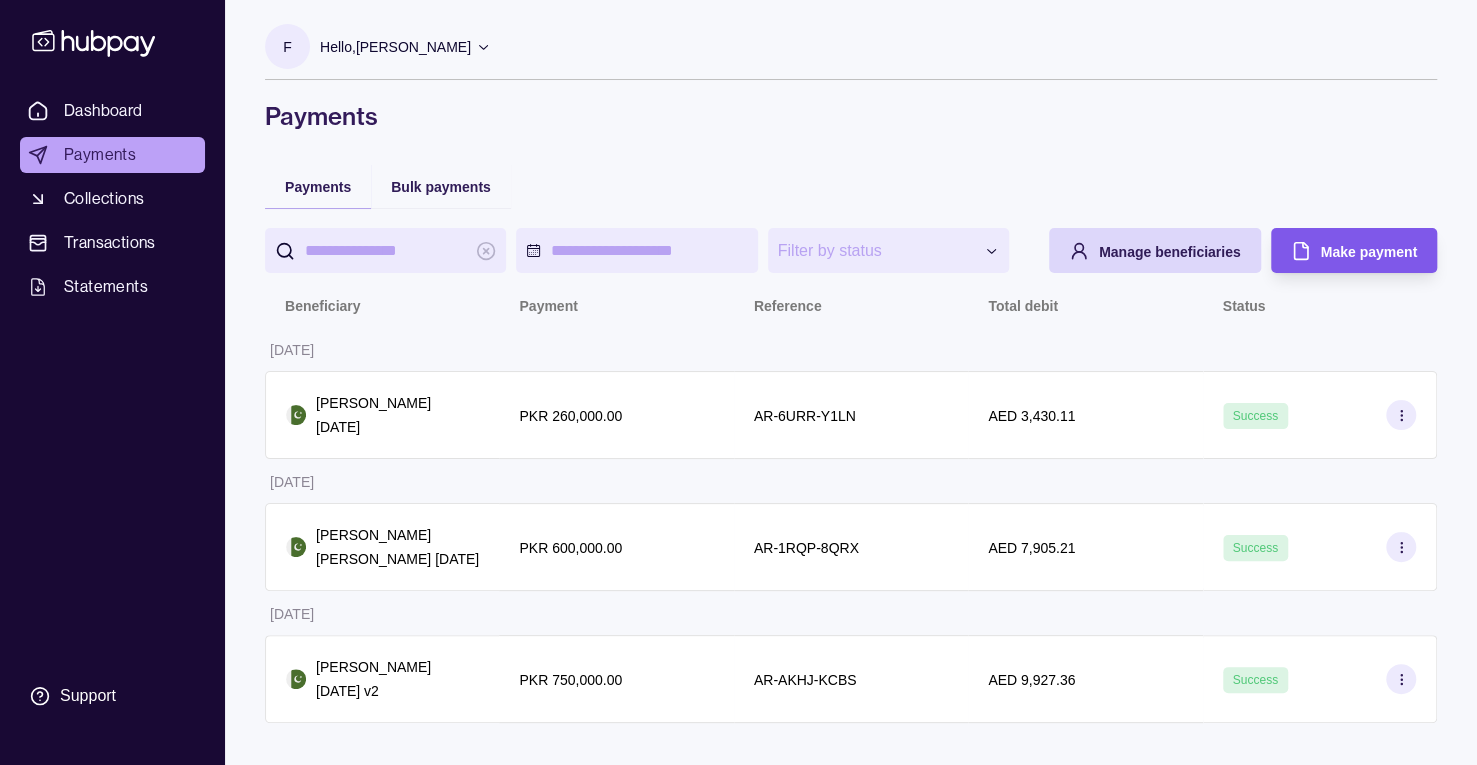 click on "Make payment" at bounding box center (1339, 250) 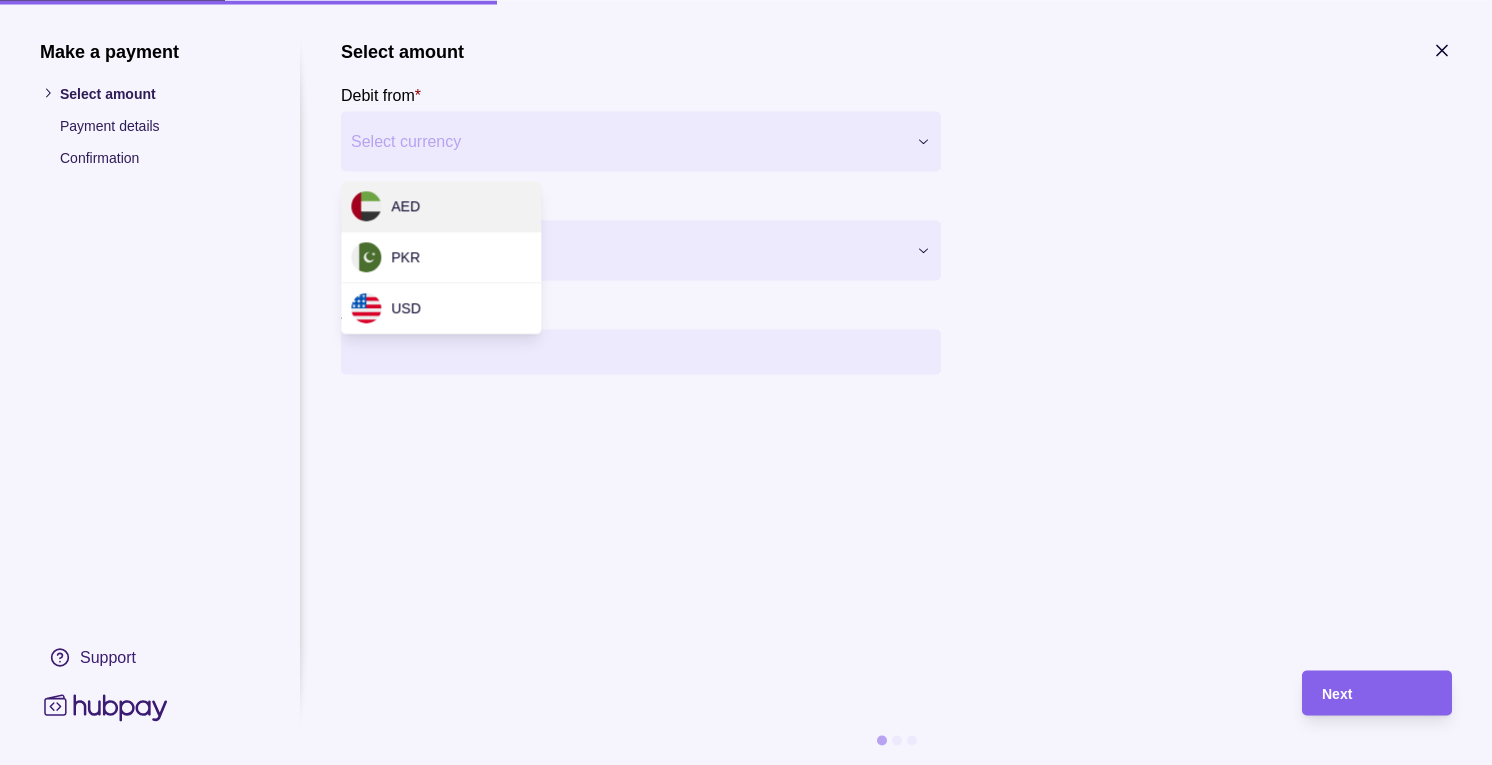 click on "**********" at bounding box center (746, 382) 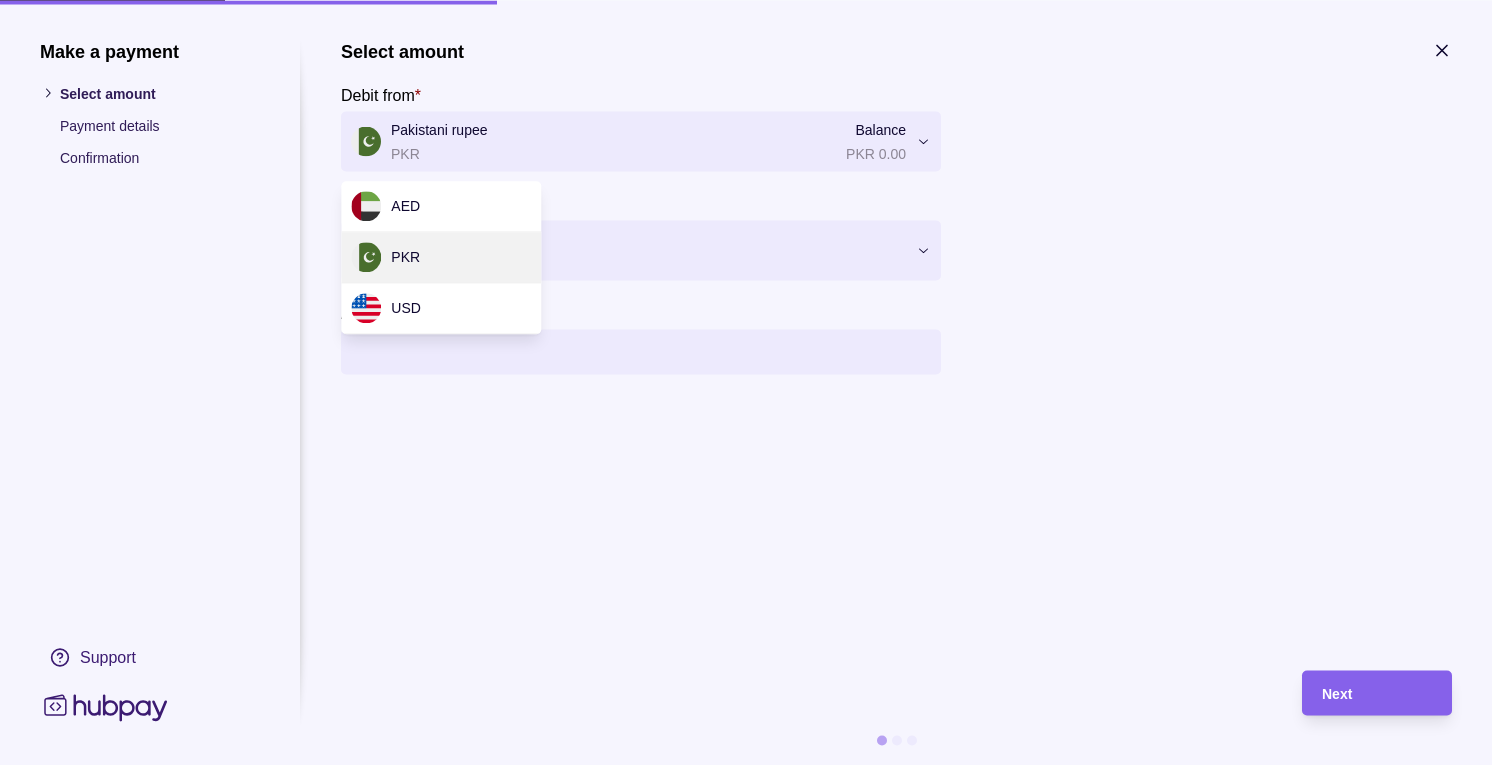 click on "**********" at bounding box center [746, 382] 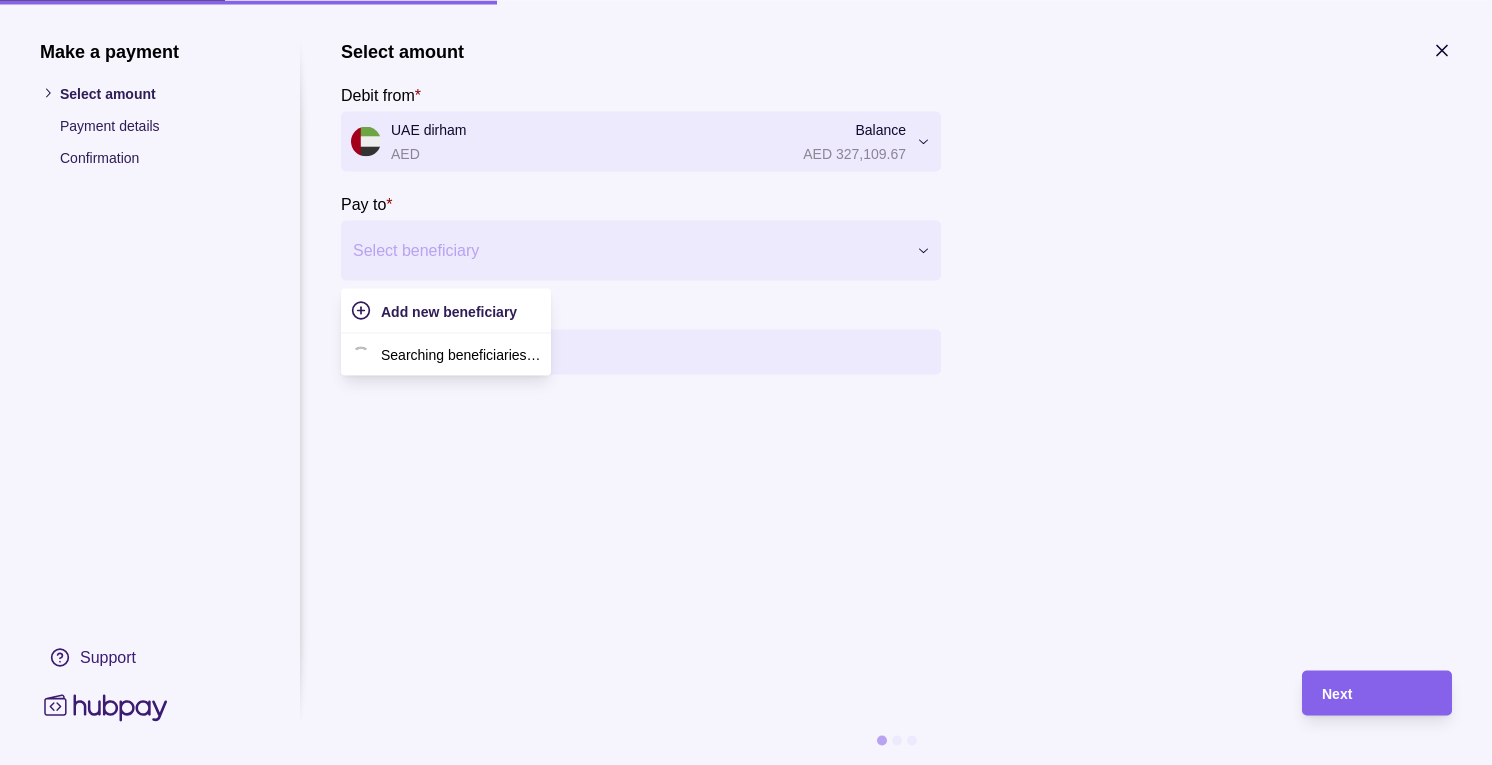 click at bounding box center (628, 250) 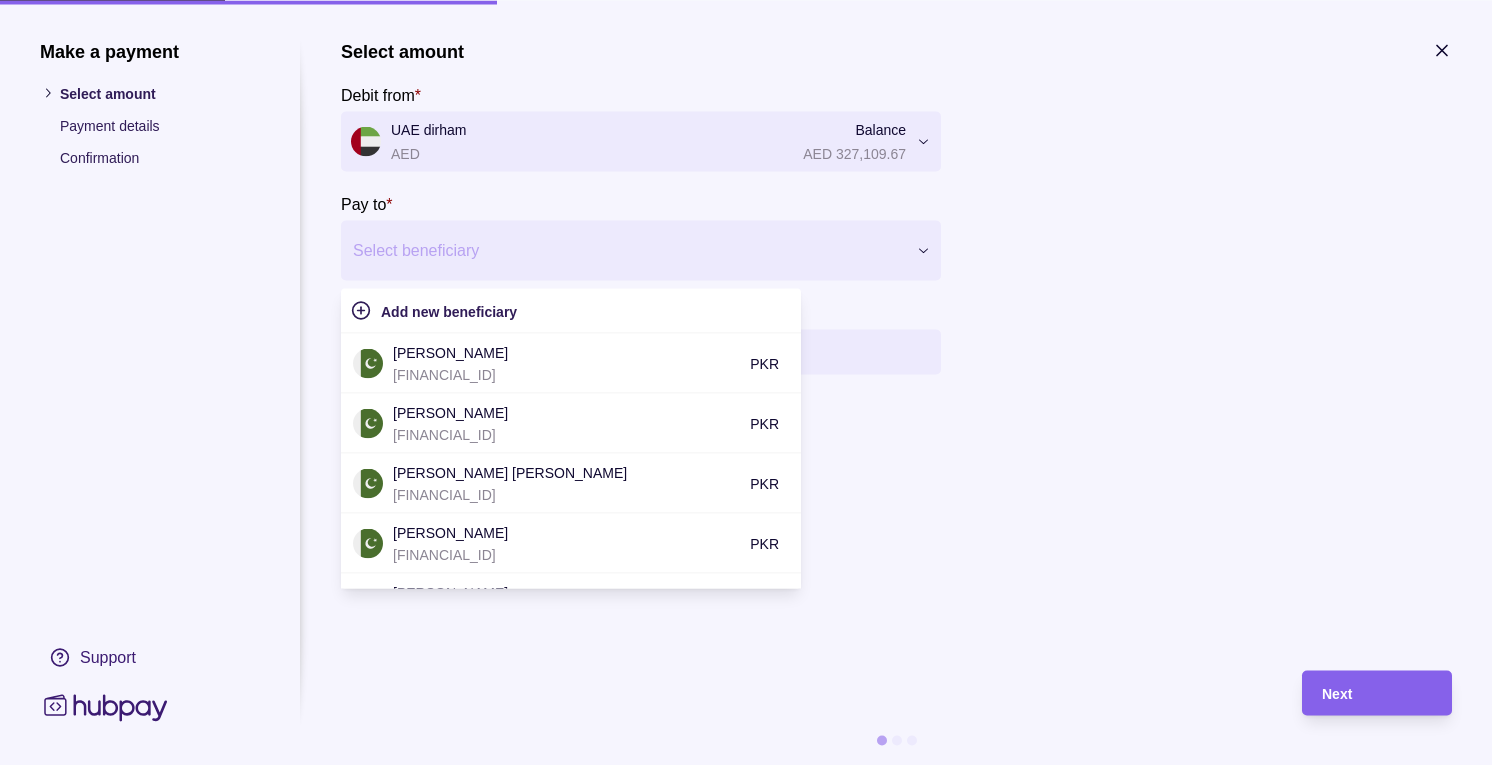 click on "Select amount Debit from  * UAE dirham AED Balance AED 327,109.67 *** *** *** Pay to  * 20 results available. Use Up and Down to choose options, press Enter to select the currently focused option, press Escape to exit the menu, press Tab to select the option and exit the menu. Select beneficiary Add new beneficiary Abdul Mustafa PK95FAYS3136301000004383 PKR Abdul Mustafa PK38SCBL0000001030060701 PKR Chaudary Muhammad Imran Rafiq PK43SCBL0000001029863701 PKR Fahad Lodhi PK96SCBL0000001034953501 PKR Maha Dev PK54SCBL0000001712669201 PKR Mashhoud Ashraf PK32SCBL0000001030801501 PKR Mohsin / Sarah PK51HABB0000437992103451 PKR Muhammad Saleem Khan PK43SCBL0000001727119101 PKR Muhammad Shakeel Khan PK57SCBL0000001000842601 PKR Muhammad Sohaib Raza PK74SCBL0000001040932201 PKR Muhammad Talha Yousaf PK10SCBL0000001030067801 PKR Muhammad wahab PK22SCBL0000001029827801 PKR Rana Faraz PK69SCBL0000001029828701 PKR Sagar Sagar PK44SCBL0000001030037701 PKR Shaheer Raza PK04SCBL0000001030401201 PKR Syed Aijaz Ali Shah PKR" at bounding box center [896, 345] 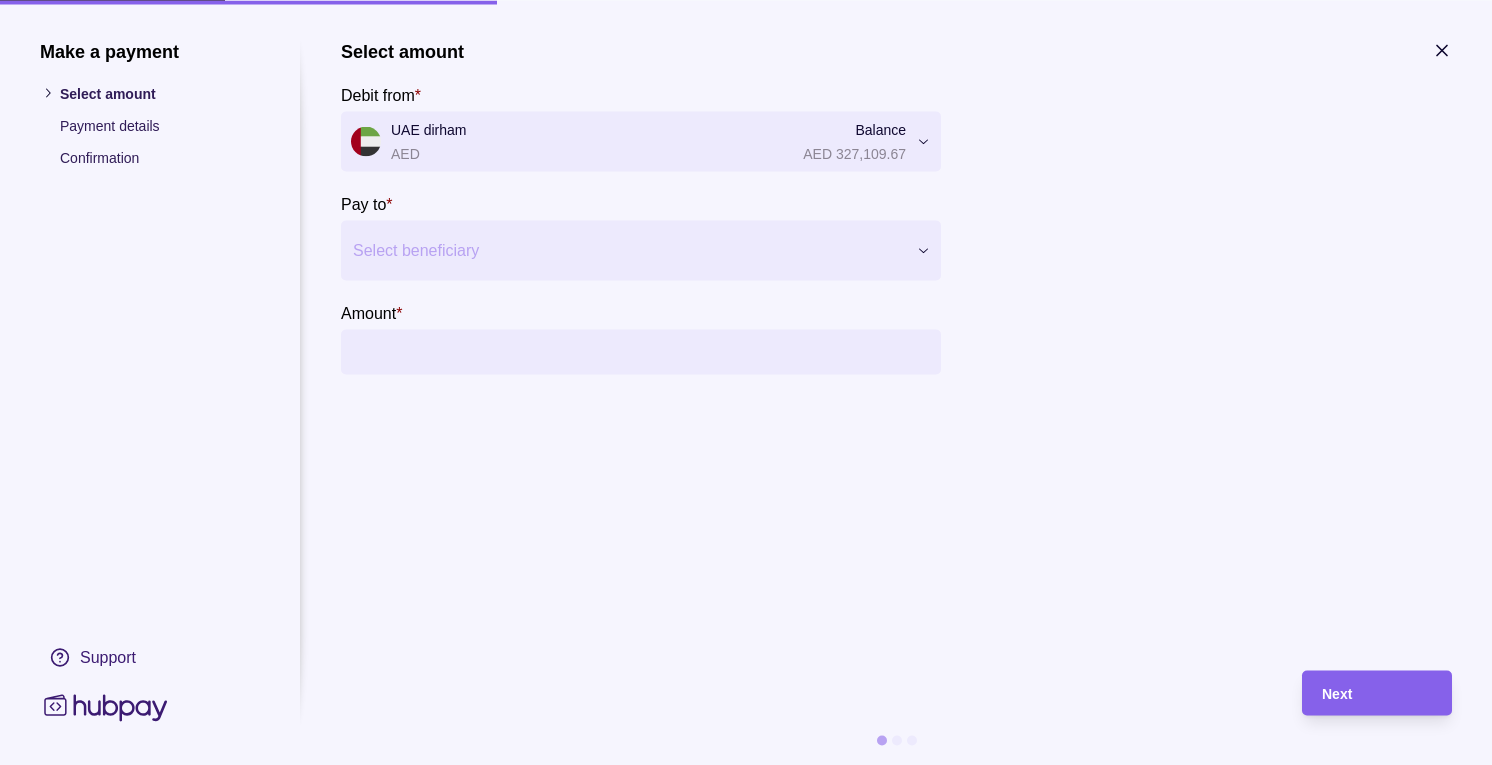 click 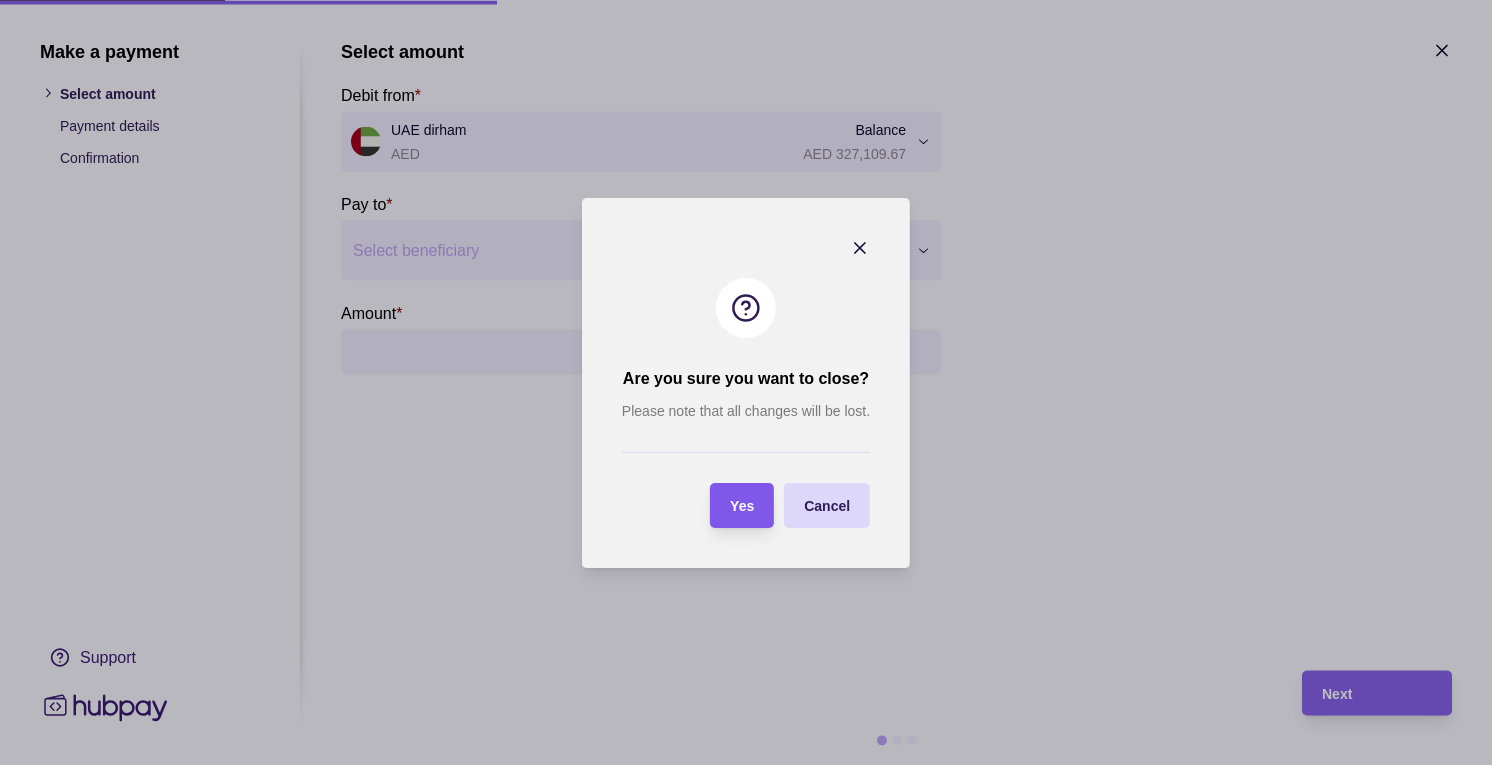 click on "Yes" at bounding box center (742, 506) 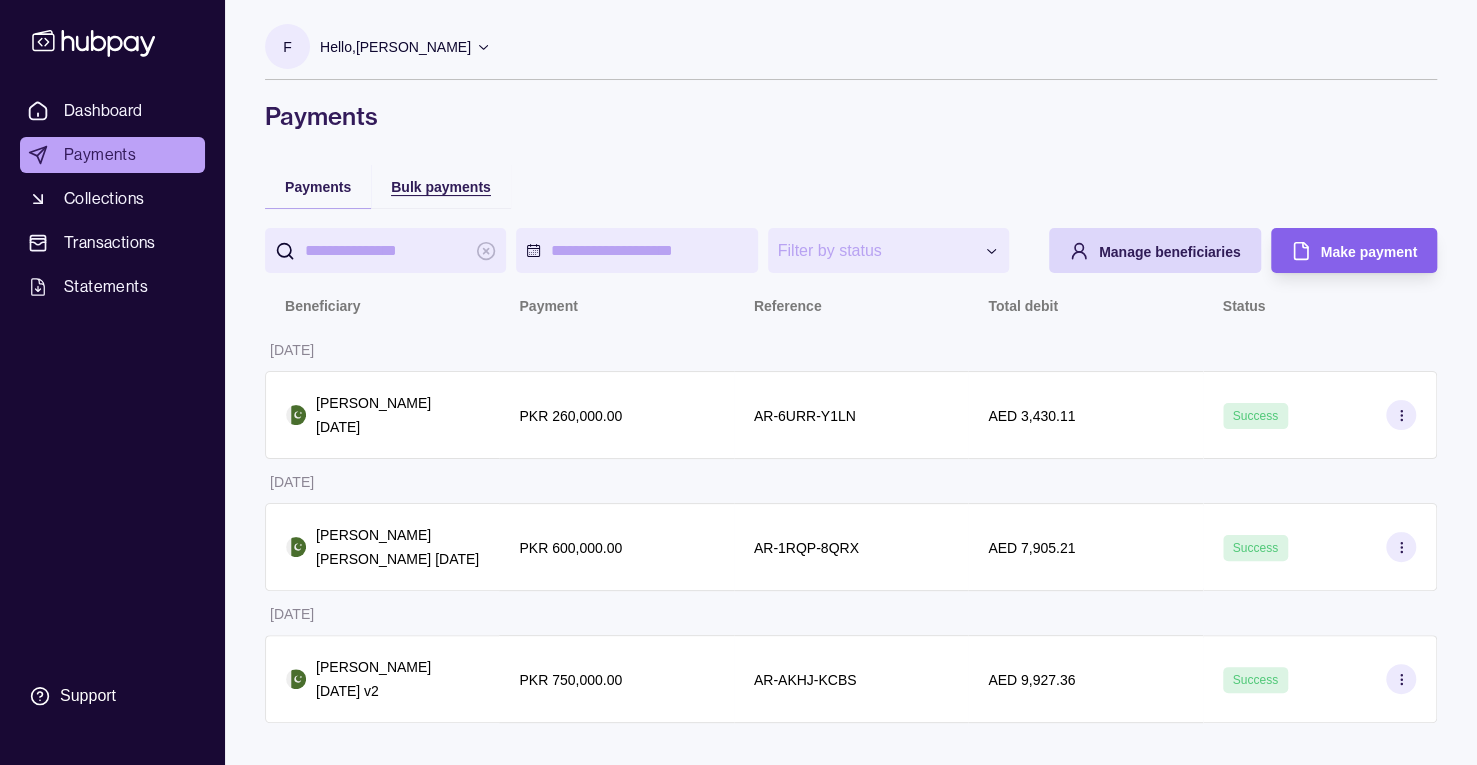 click on "Bulk payments" at bounding box center (441, 187) 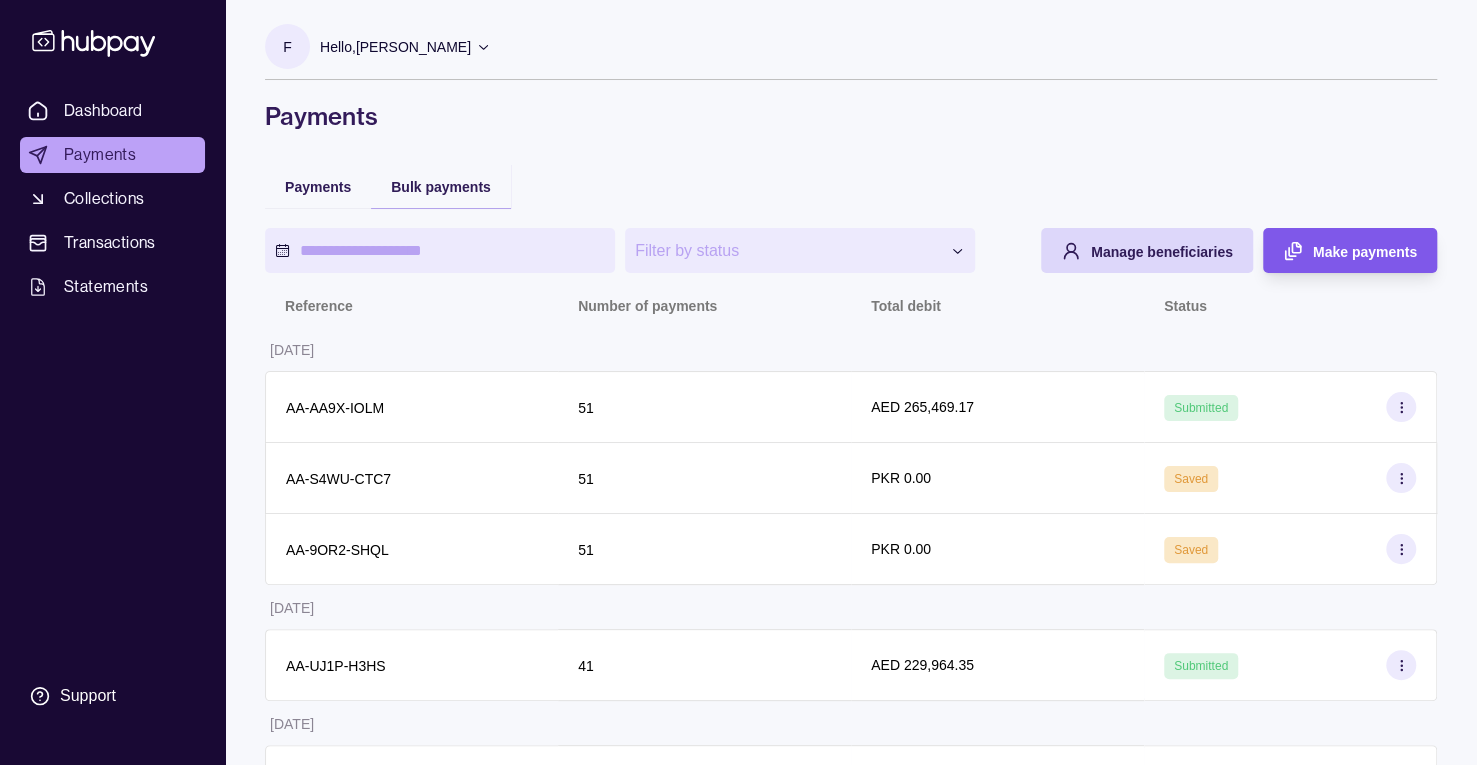 click on "Make payments" at bounding box center (1365, 252) 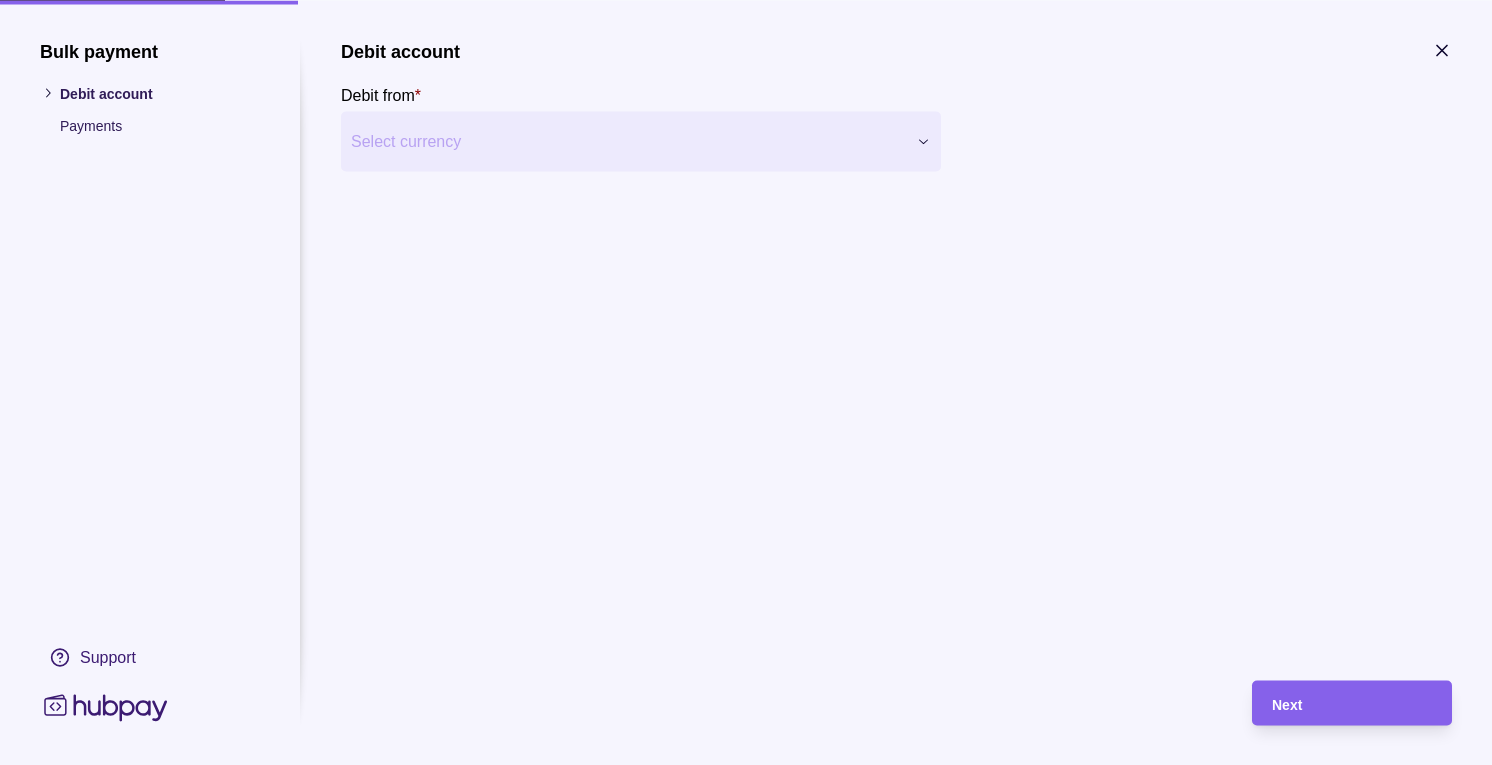 click on "**********" at bounding box center (746, 686) 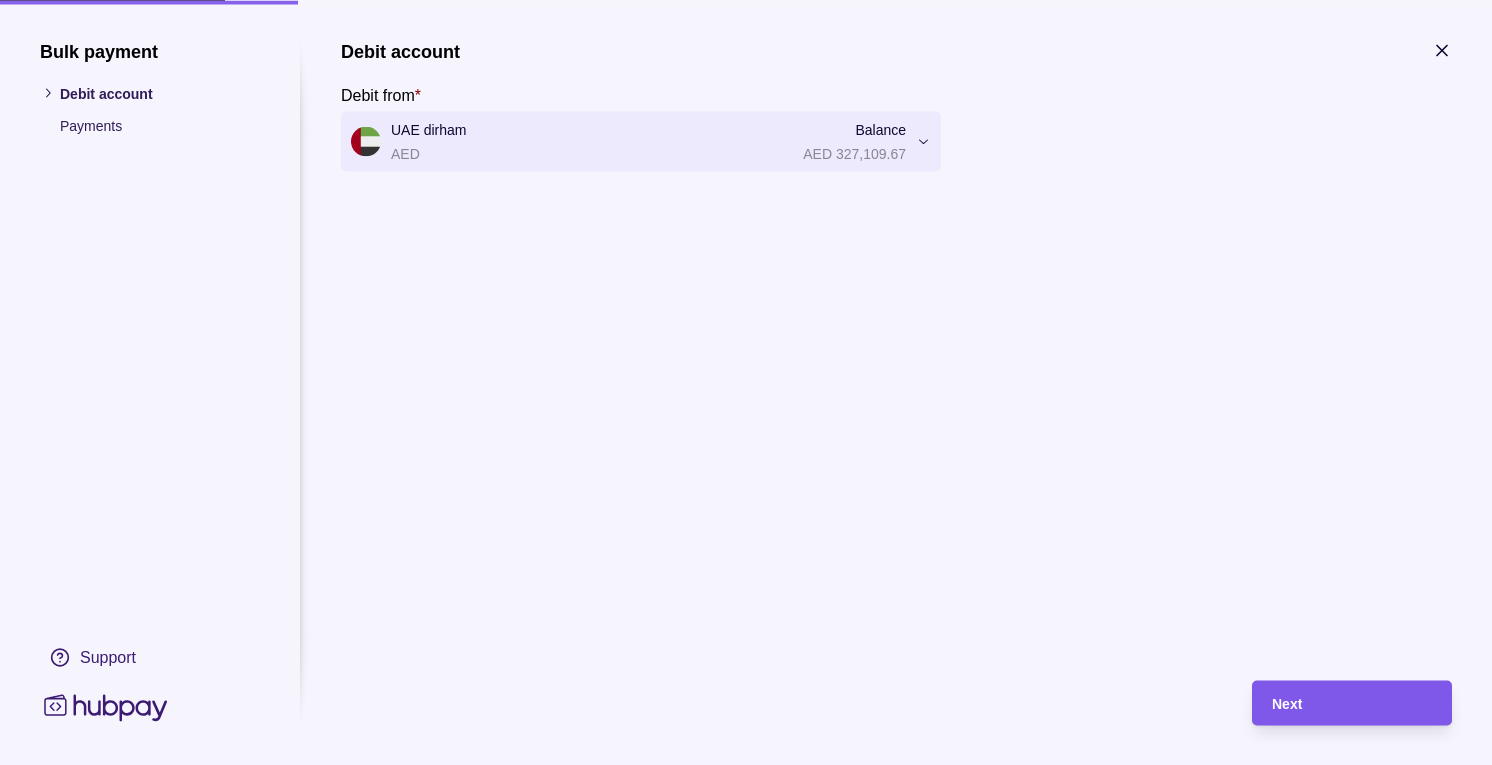 click on "Next" at bounding box center (1352, 703) 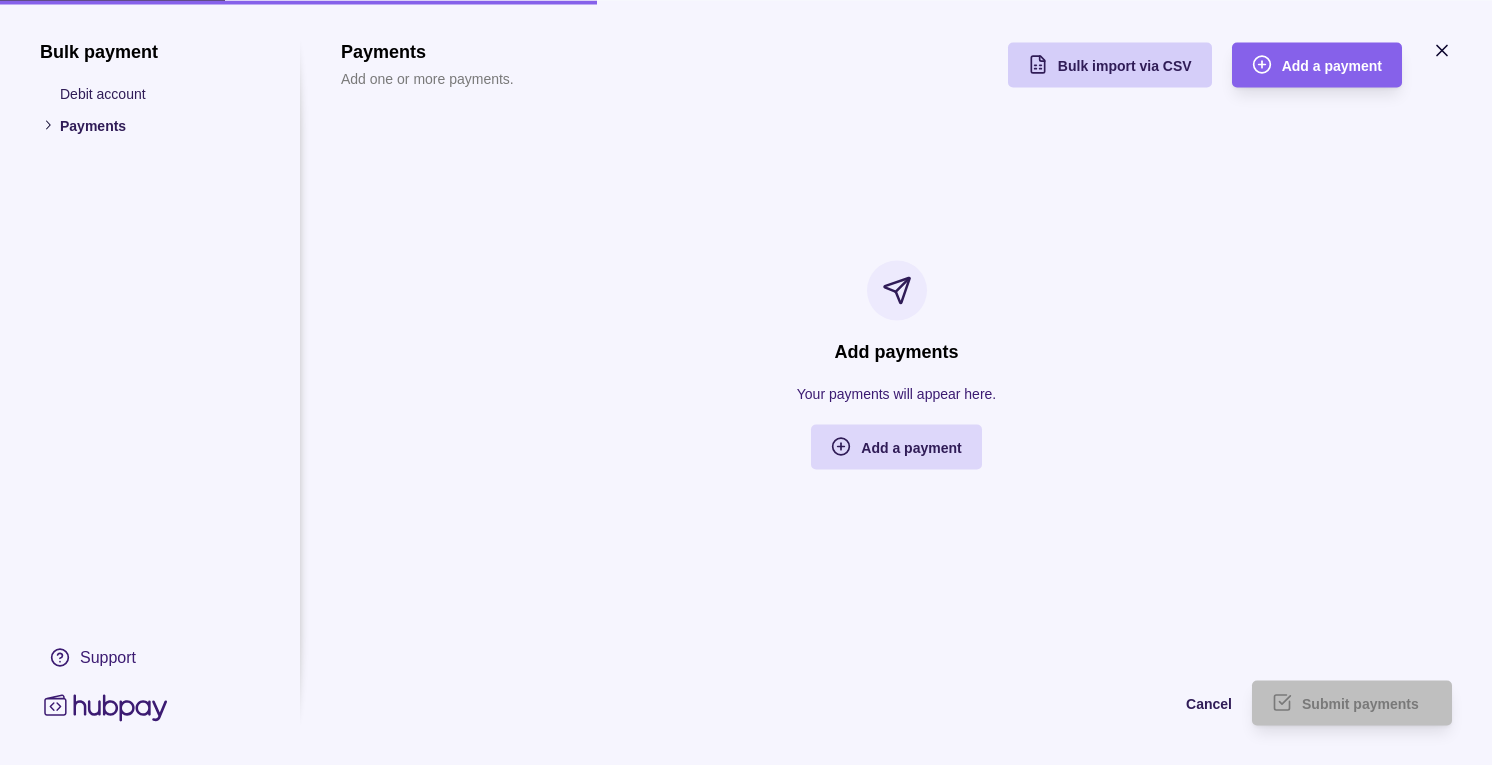 click on "Bulk import via CSV" at bounding box center [1095, 64] 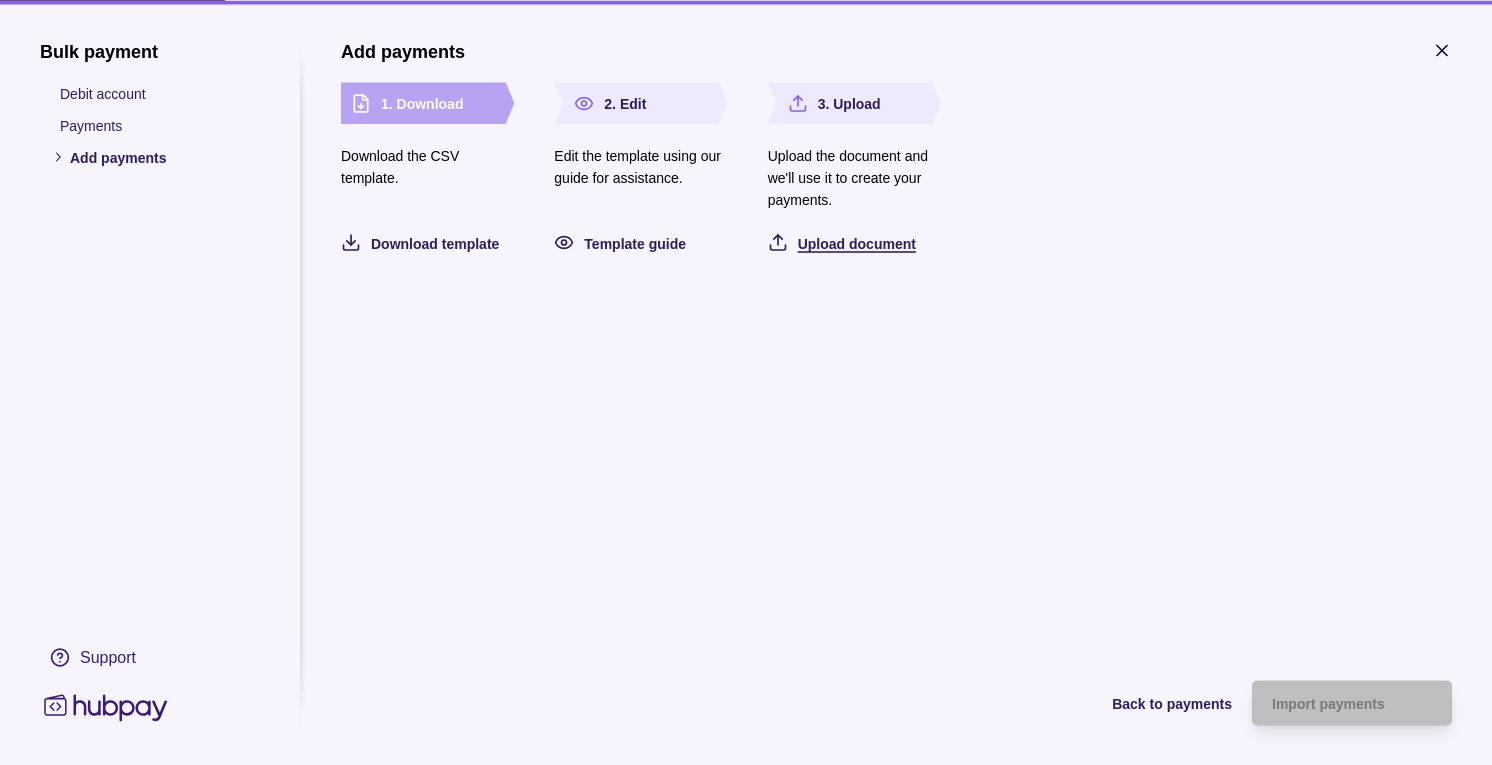 click on "Upload document" at bounding box center (857, 243) 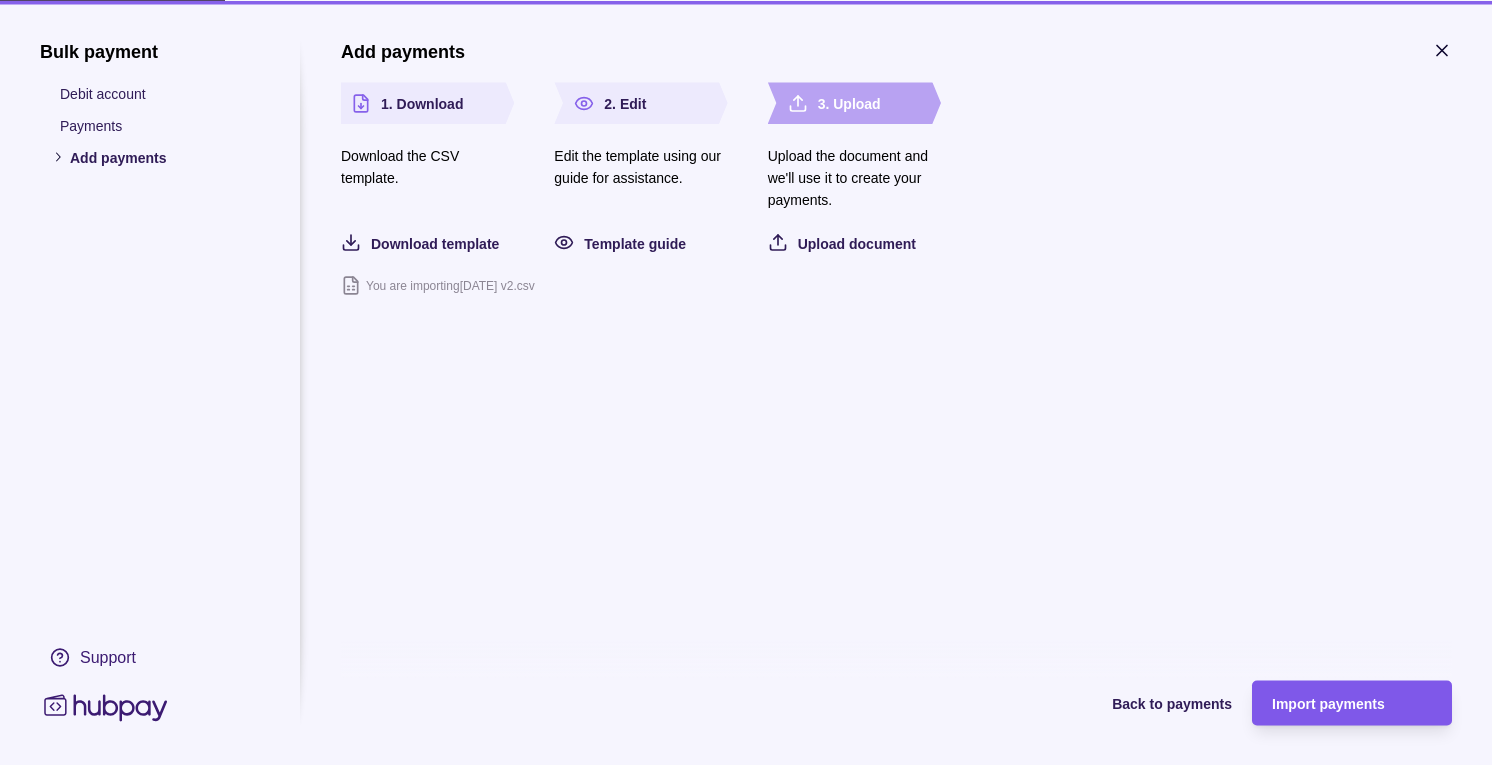 click on "Import payments" at bounding box center (1328, 704) 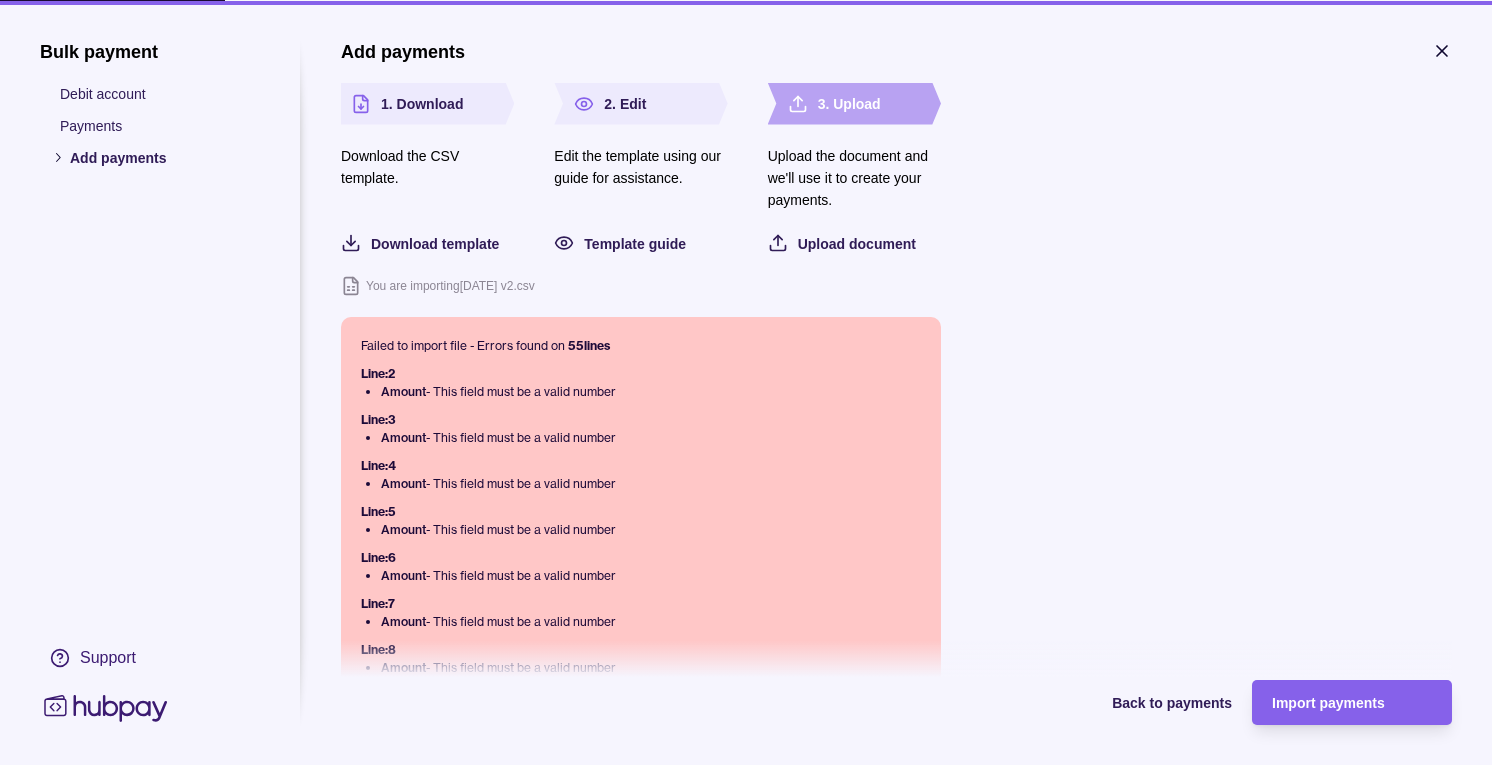 click 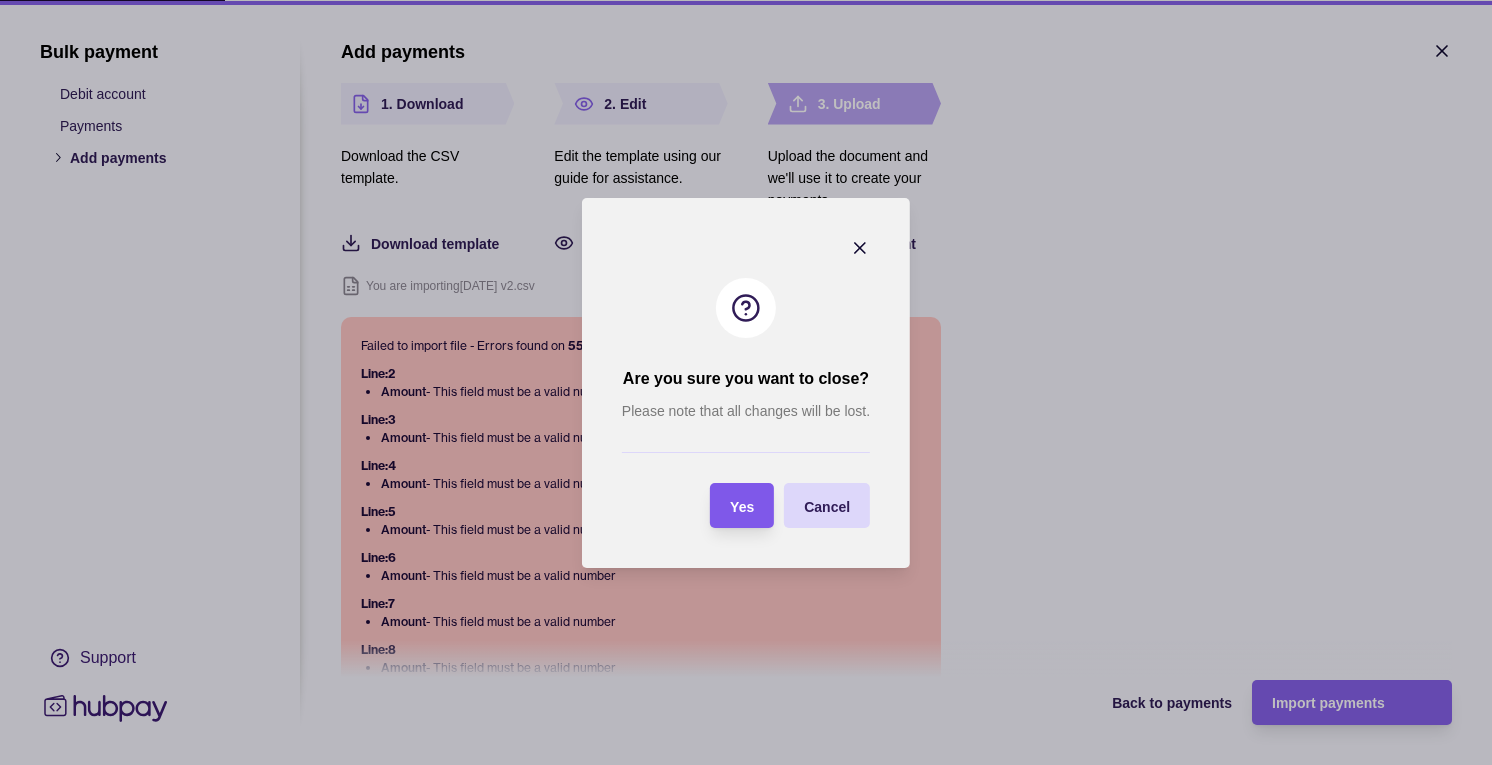 click on "Yes" at bounding box center (742, 505) 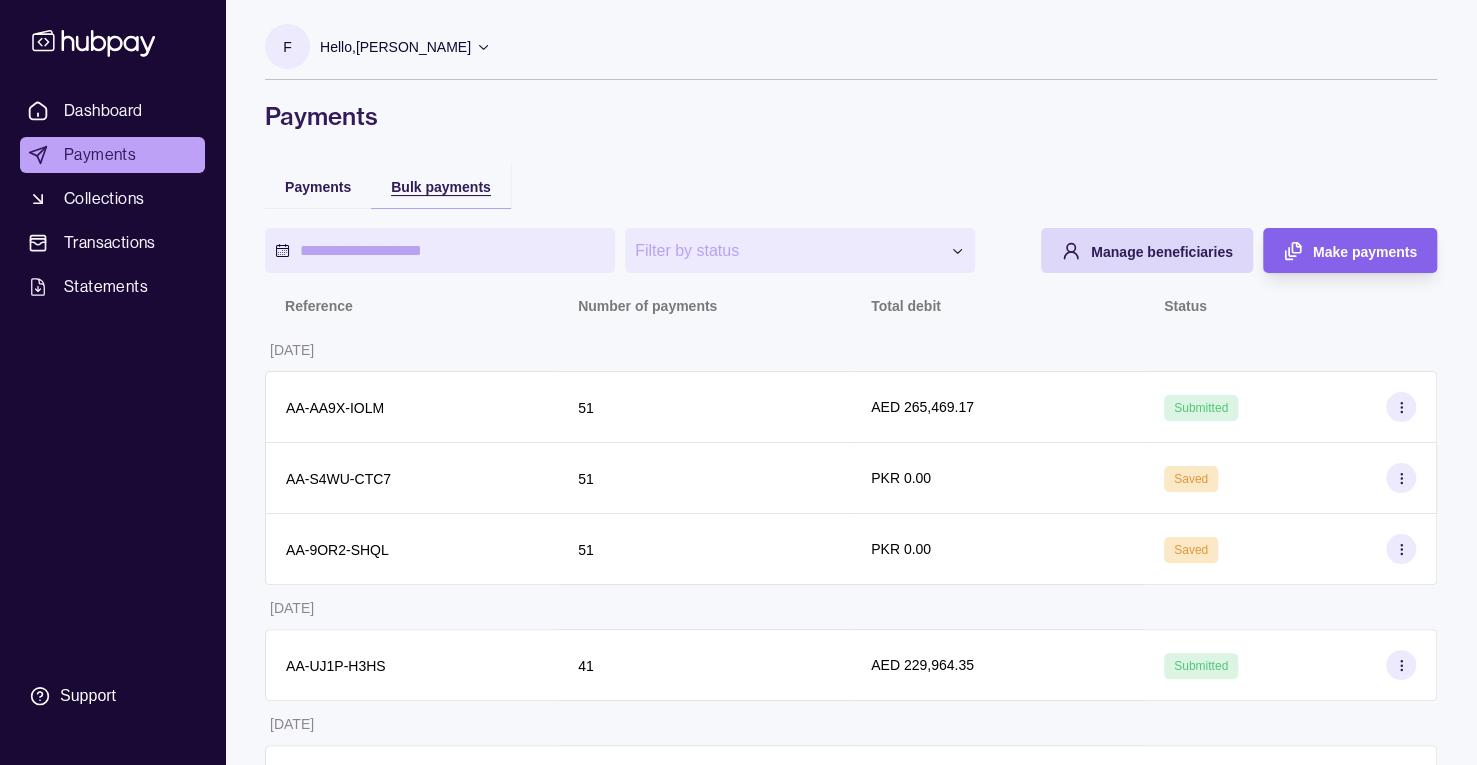 click on "Bulk payments" at bounding box center [441, 187] 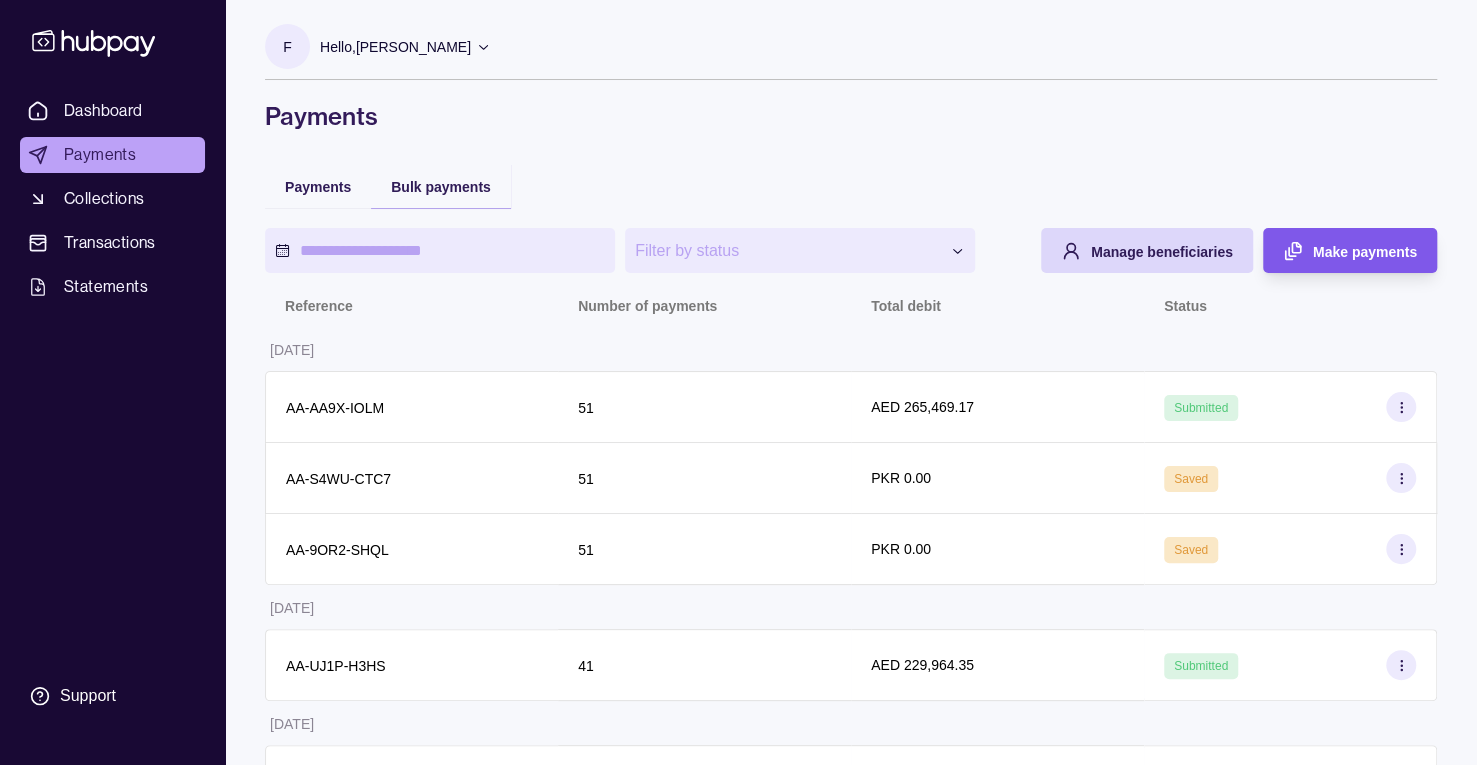click on "Make payments" at bounding box center (1365, 251) 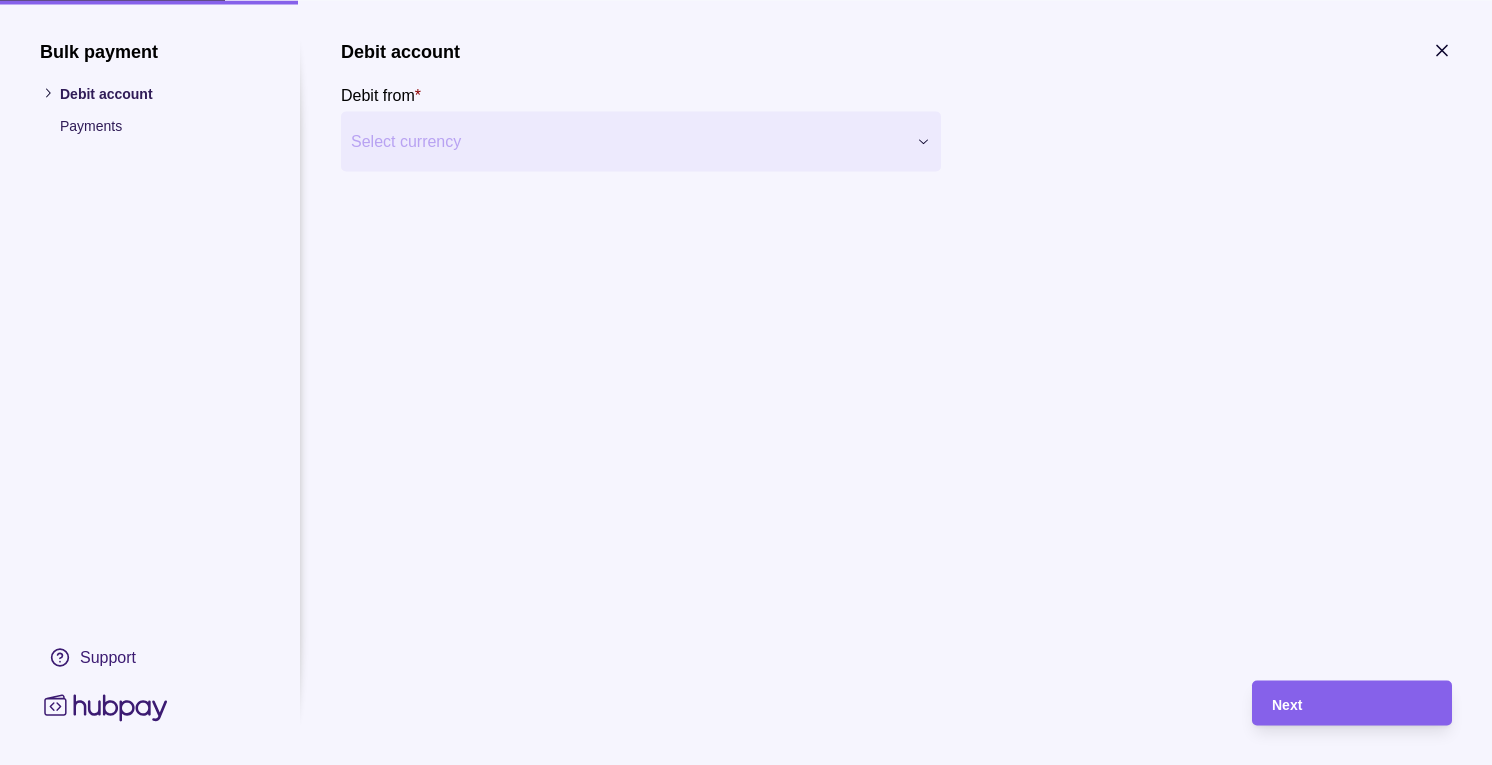 click on "**********" at bounding box center [746, 686] 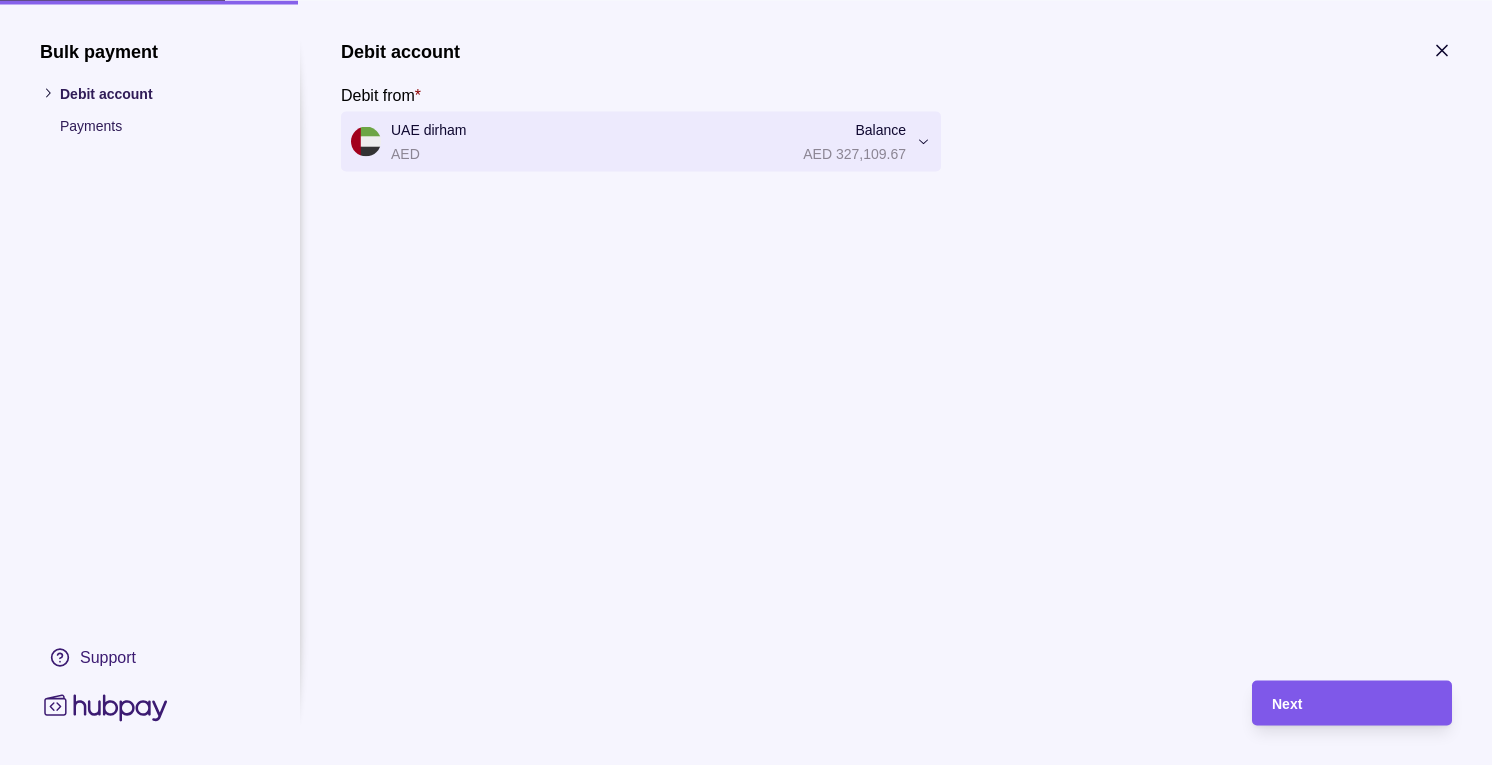 click on "Next" at bounding box center [1352, 703] 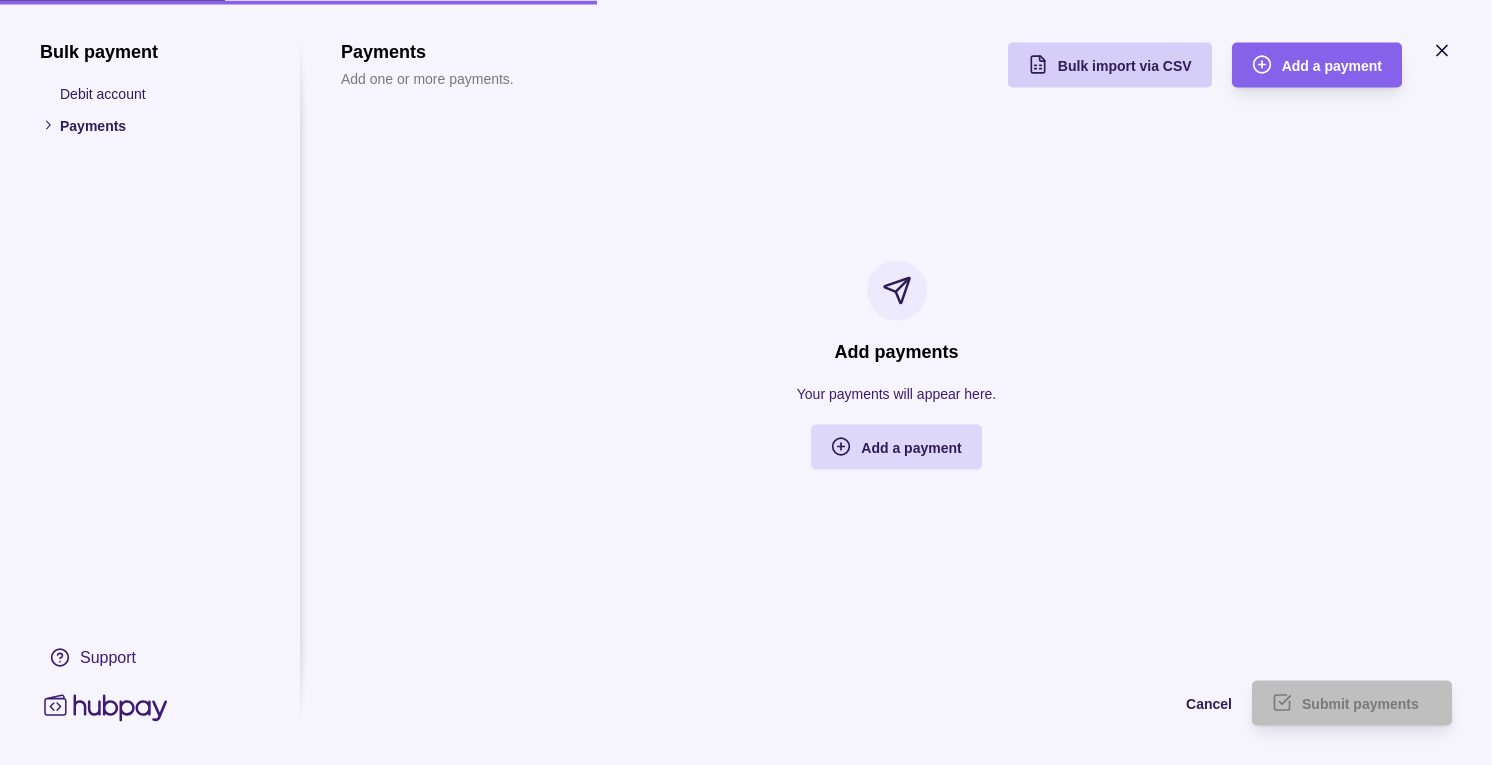 click on "Bulk import via CSV" at bounding box center [1125, 66] 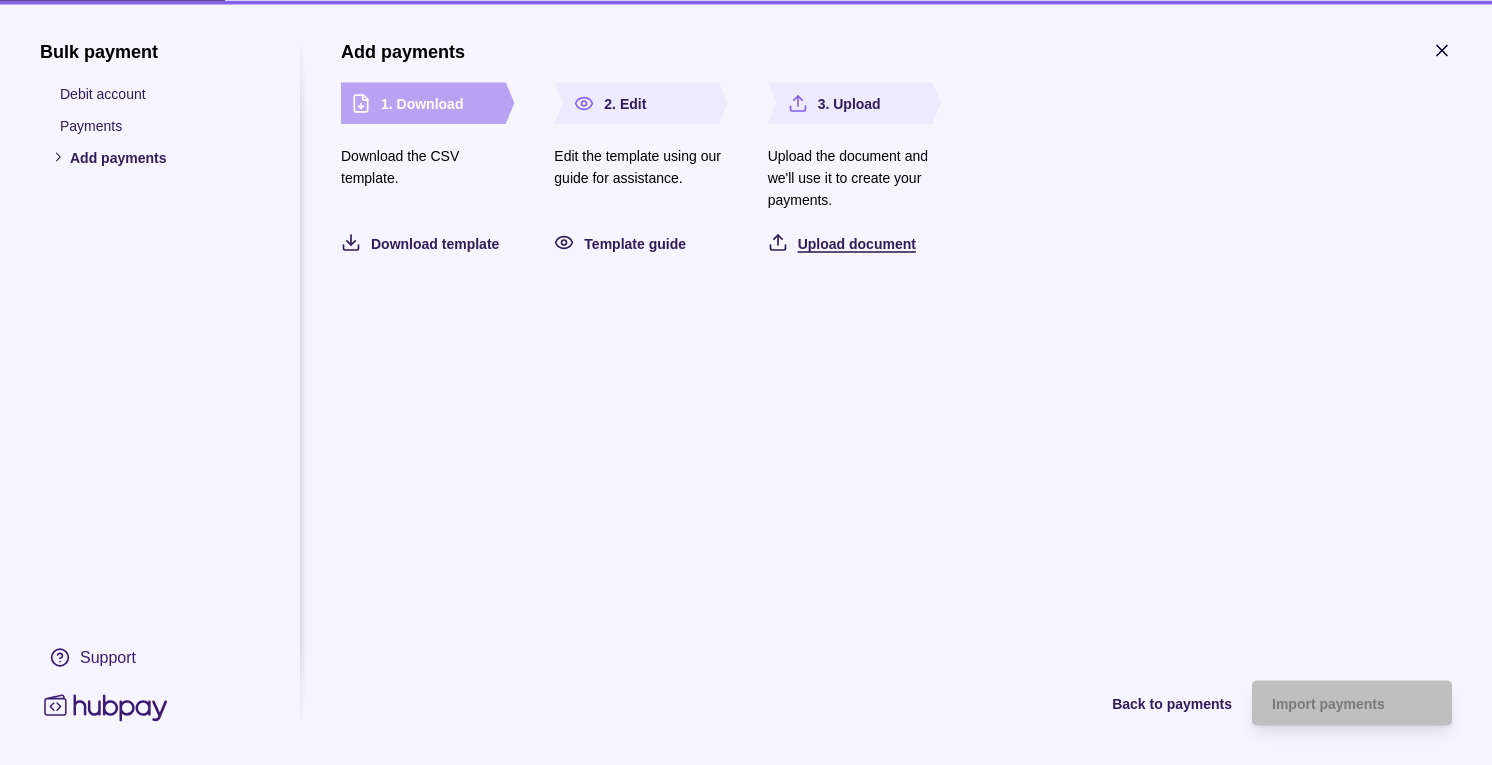 click on "Upload document" at bounding box center (857, 243) 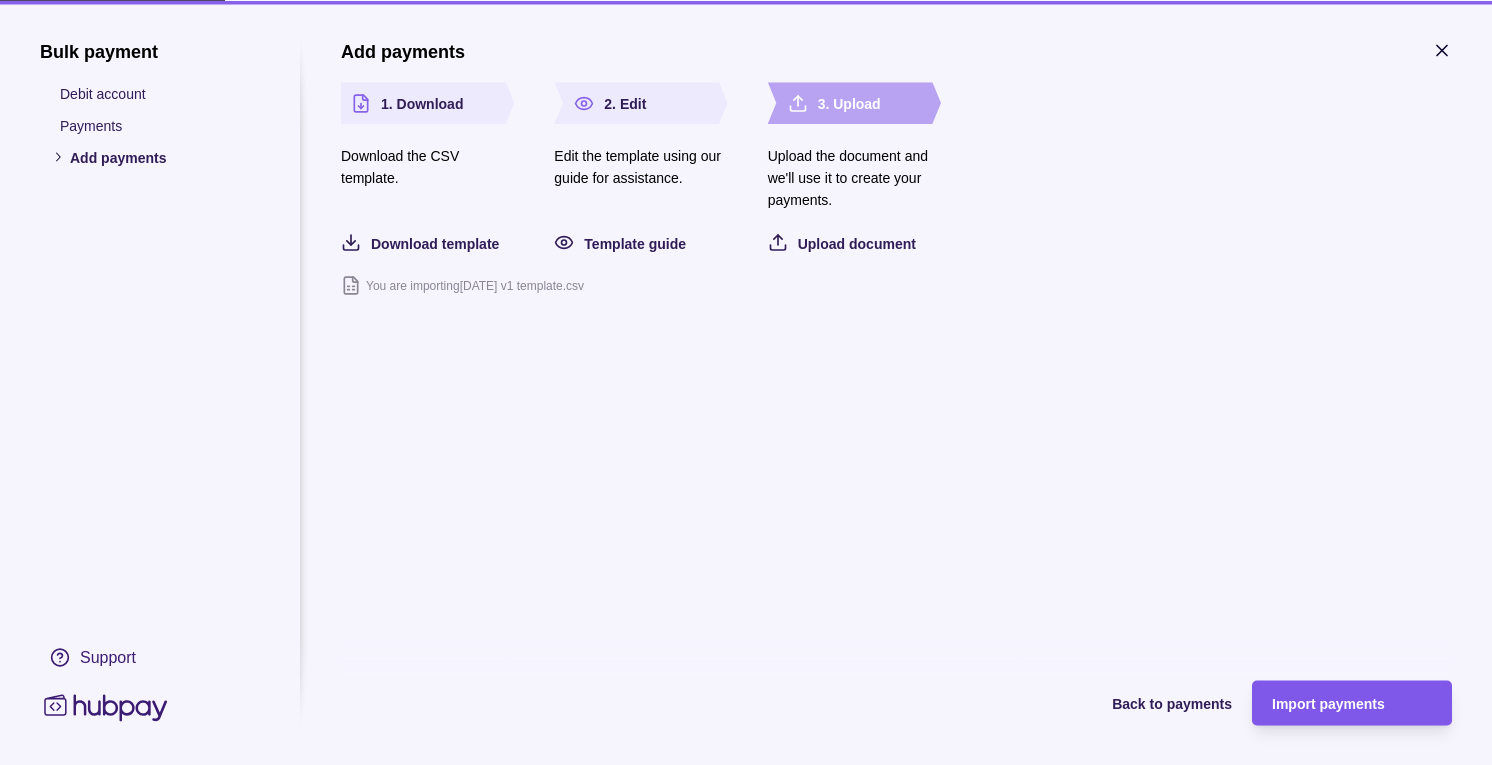 click on "Import payments" at bounding box center (1328, 704) 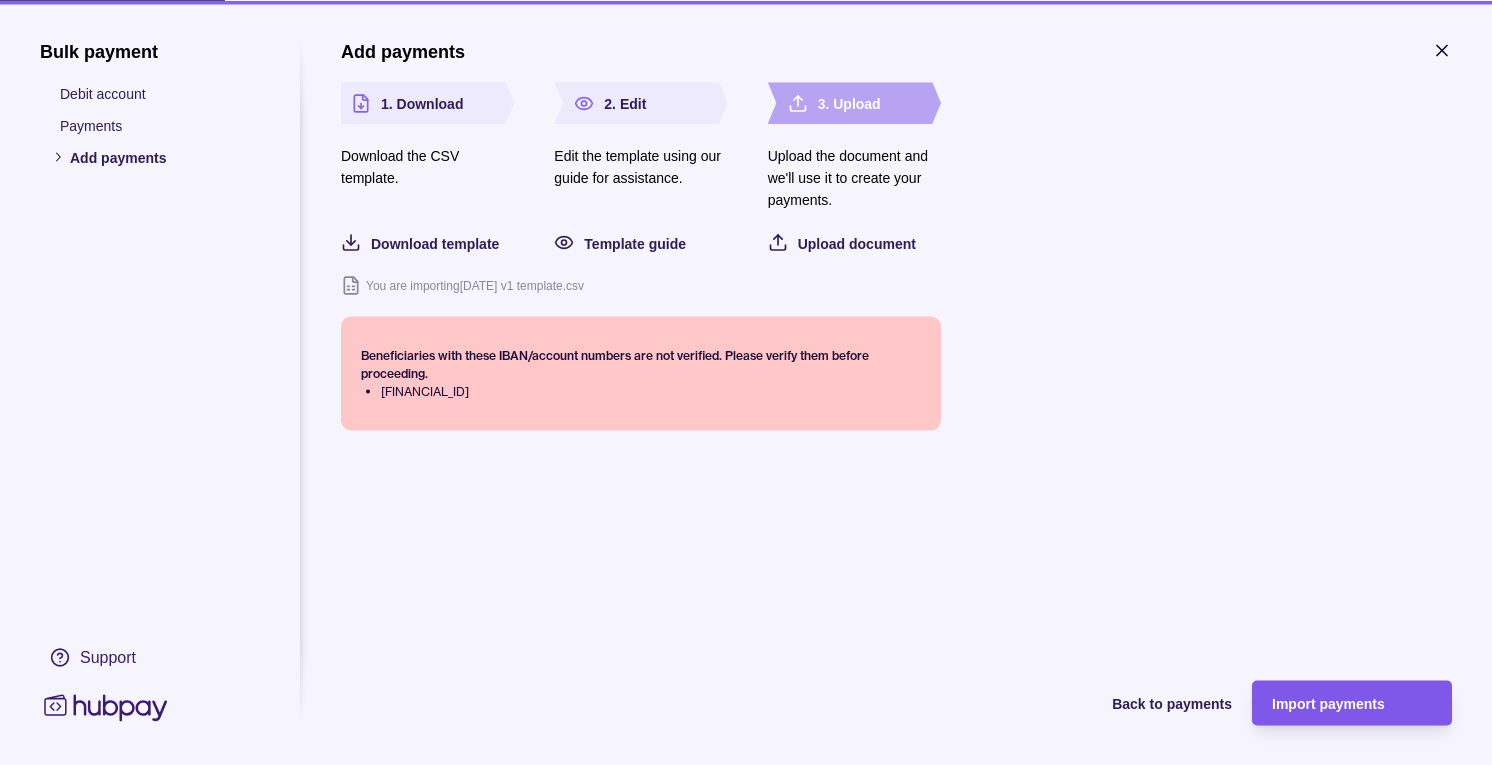 click on "Import payments" at bounding box center [1328, 704] 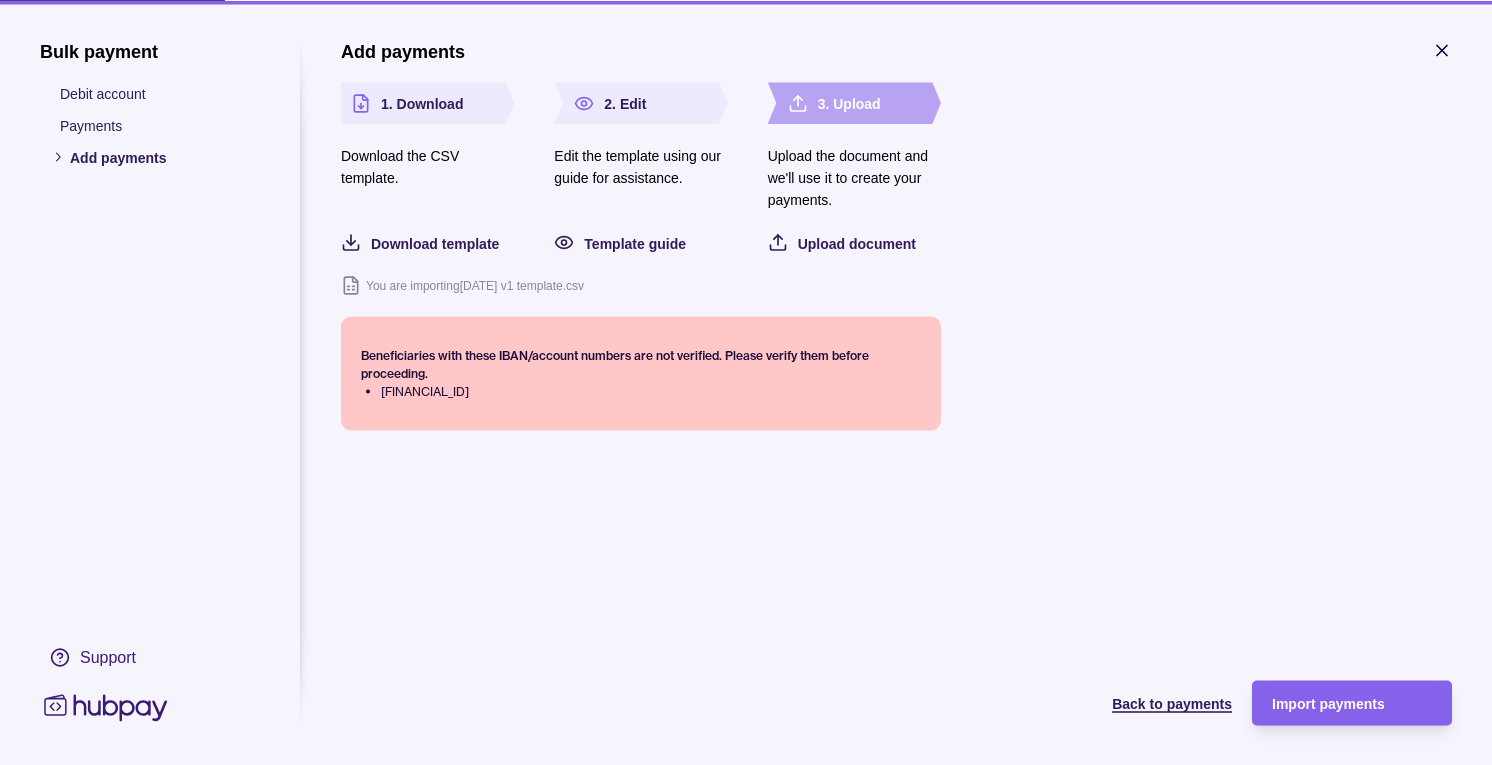 click on "Back to payments" at bounding box center (1172, 704) 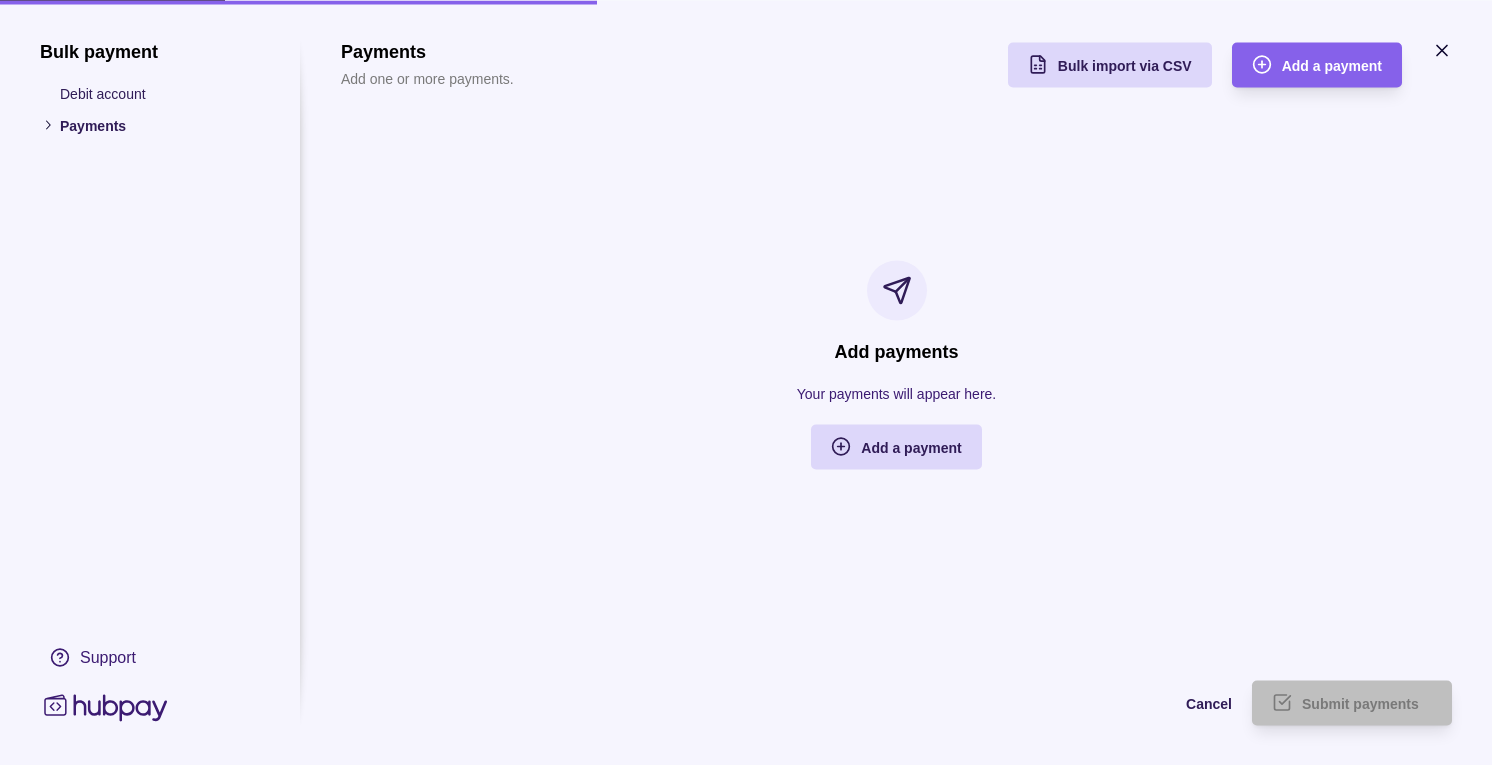 click on "Add payments Your payments will appear here. Add a payment" at bounding box center [896, 364] 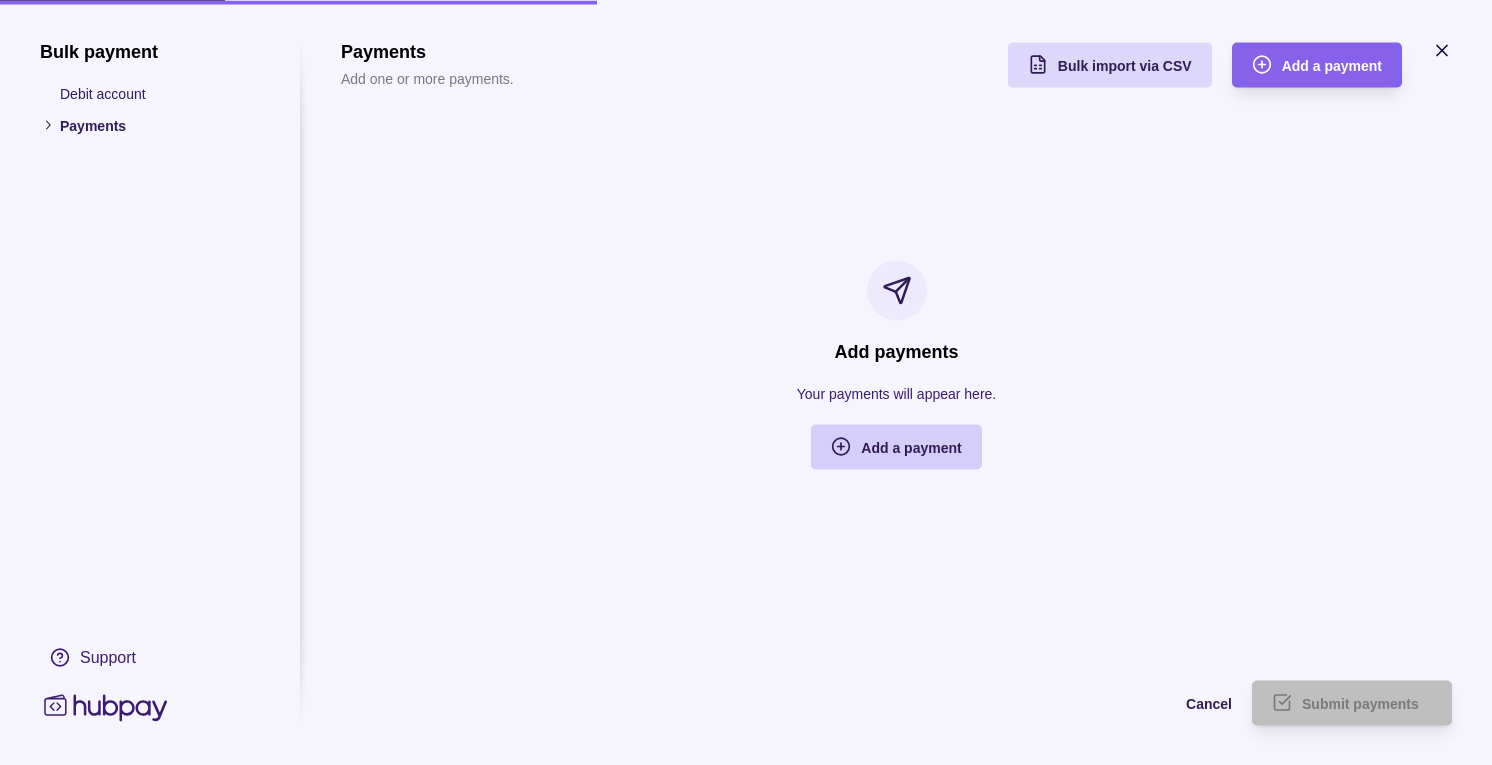 click on "Add a payment" at bounding box center [911, 448] 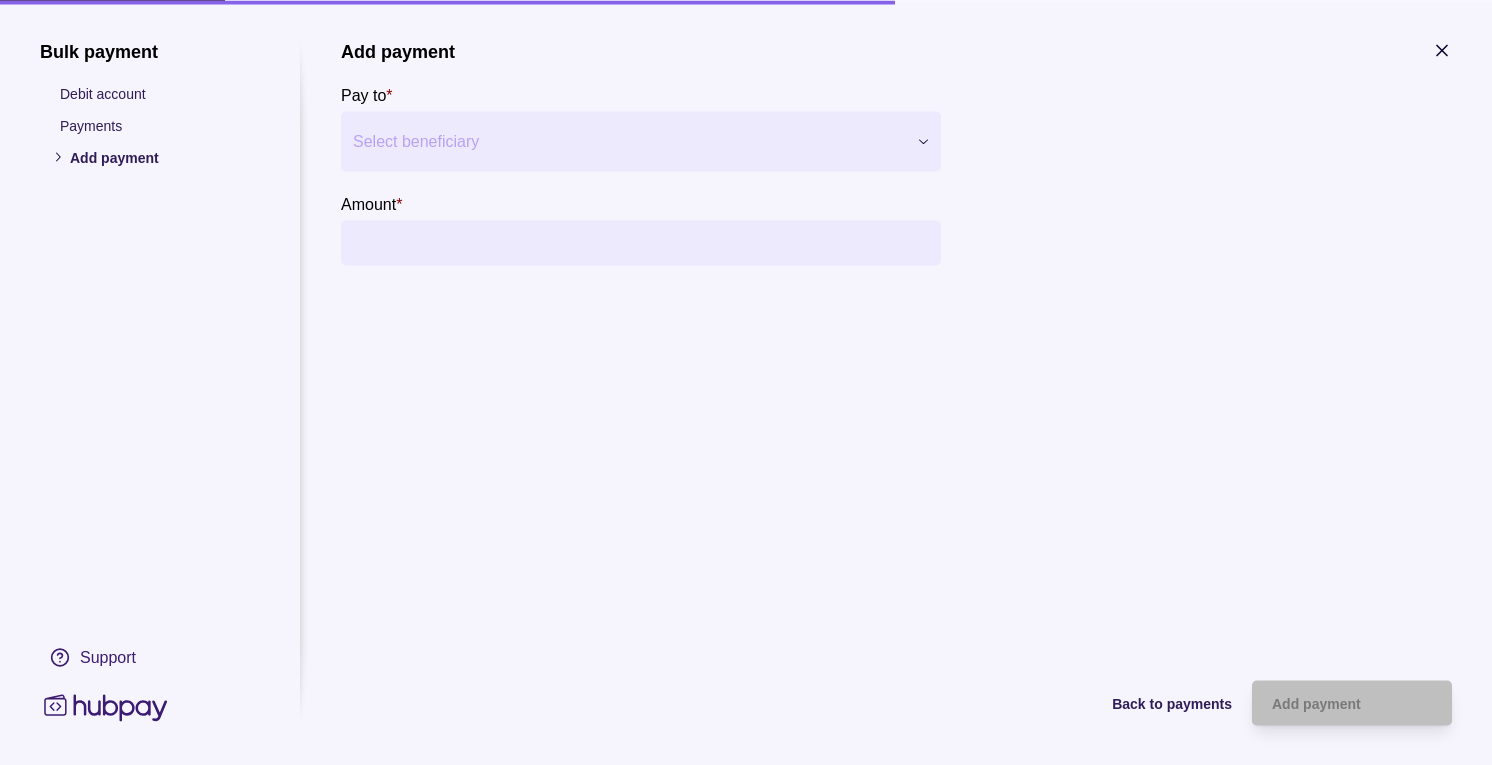 click at bounding box center (628, 141) 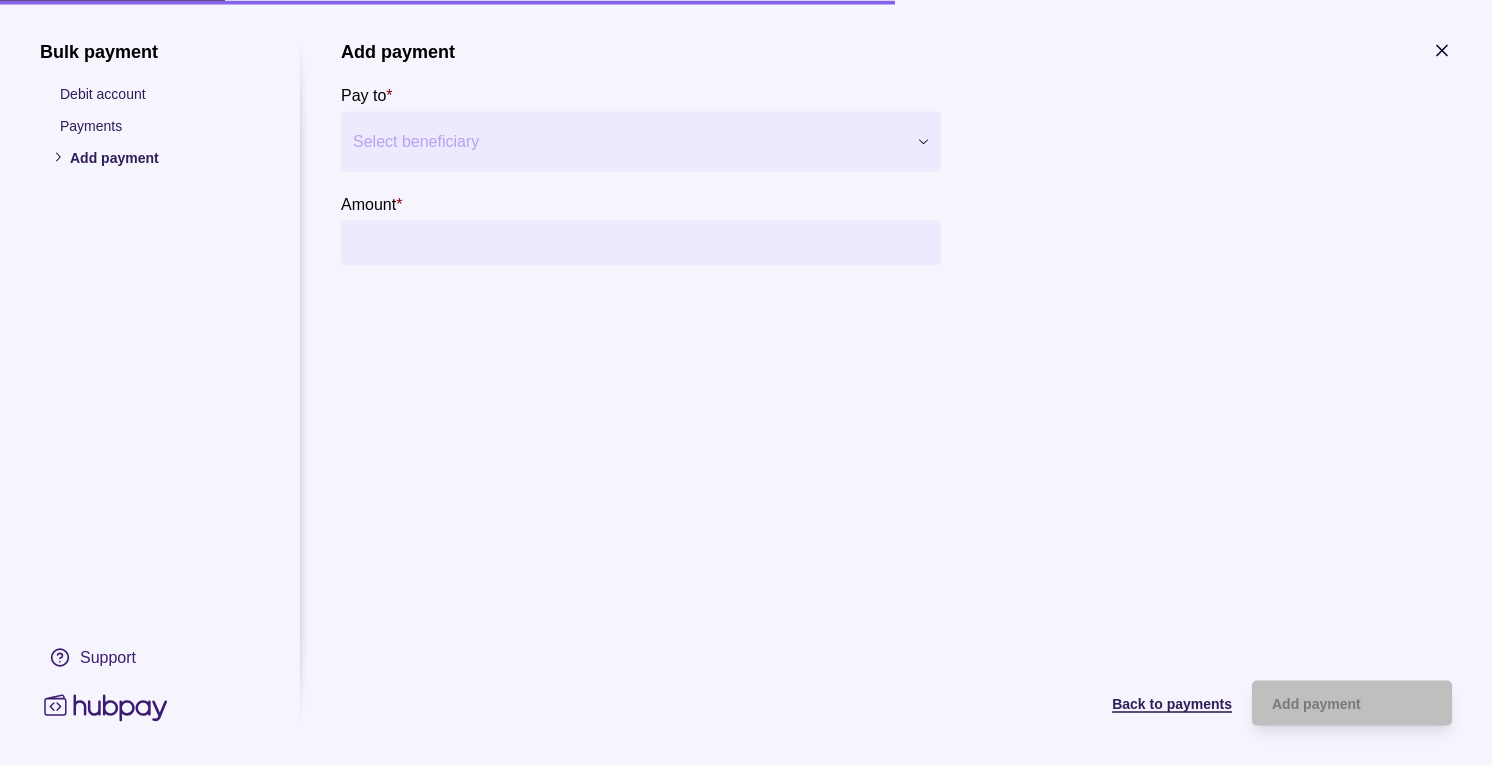 click on "Back to payments" at bounding box center [1172, 704] 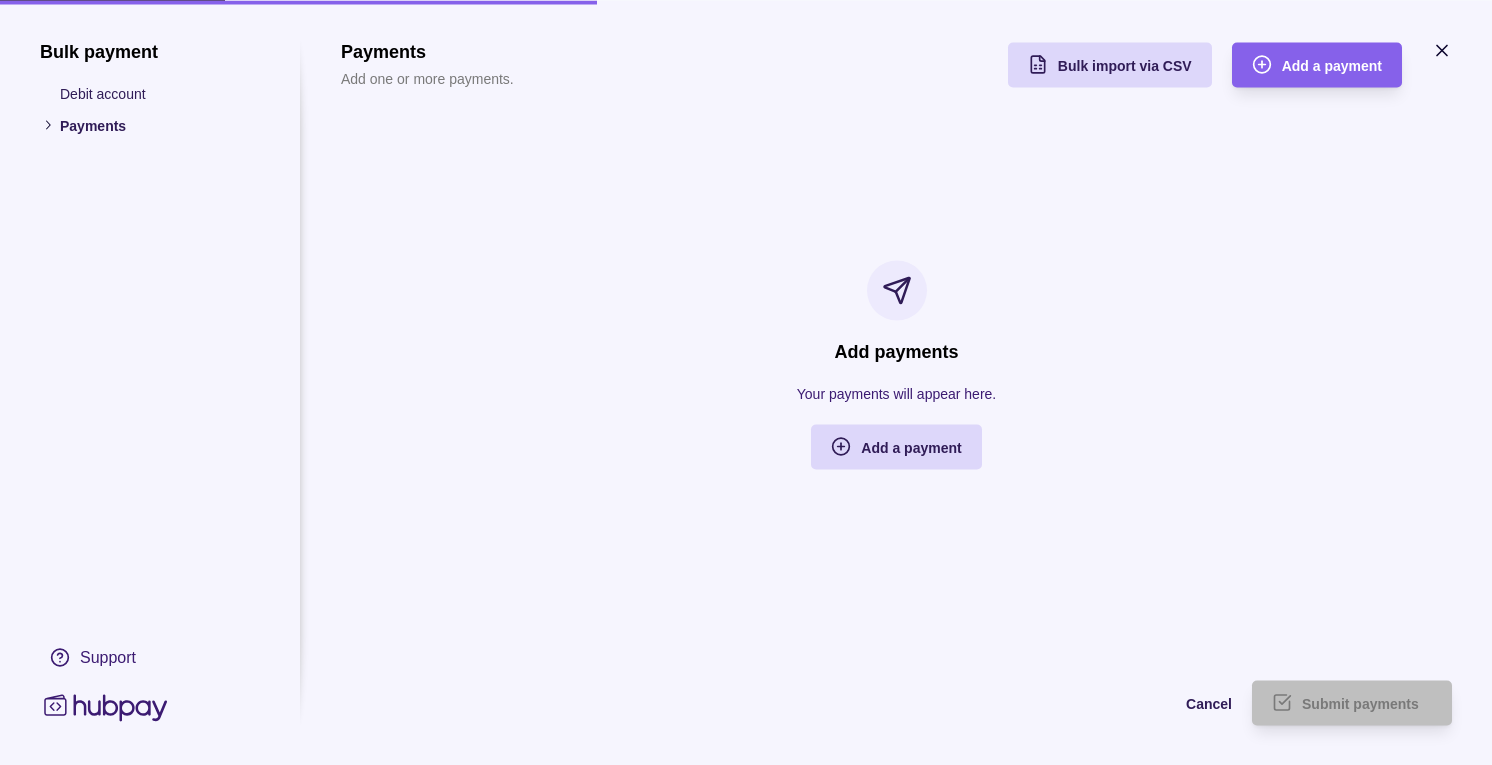 drag, startPoint x: 1275, startPoint y: 68, endPoint x: 1284, endPoint y: 175, distance: 107.37784 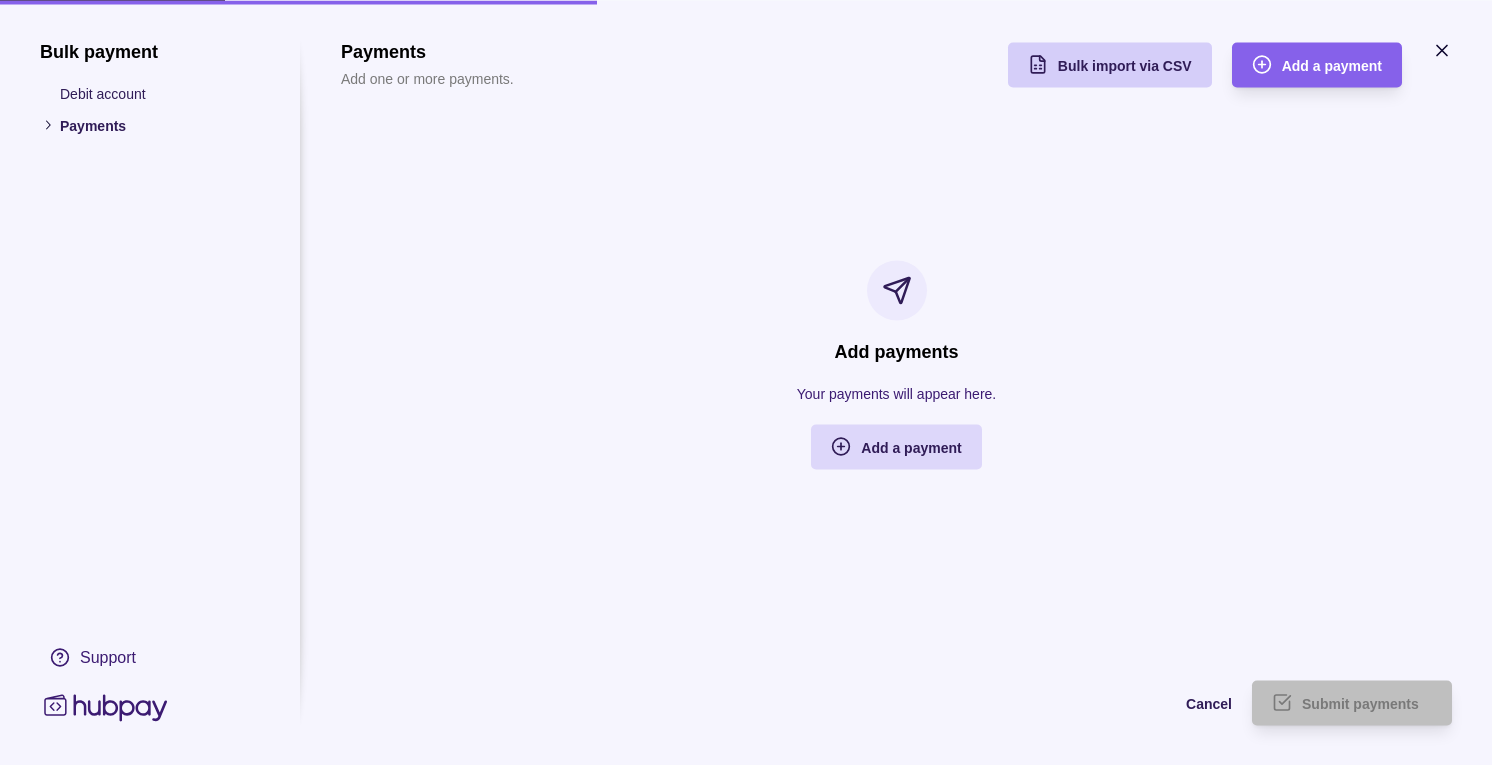 click on "Bulk import via CSV" at bounding box center (1125, 66) 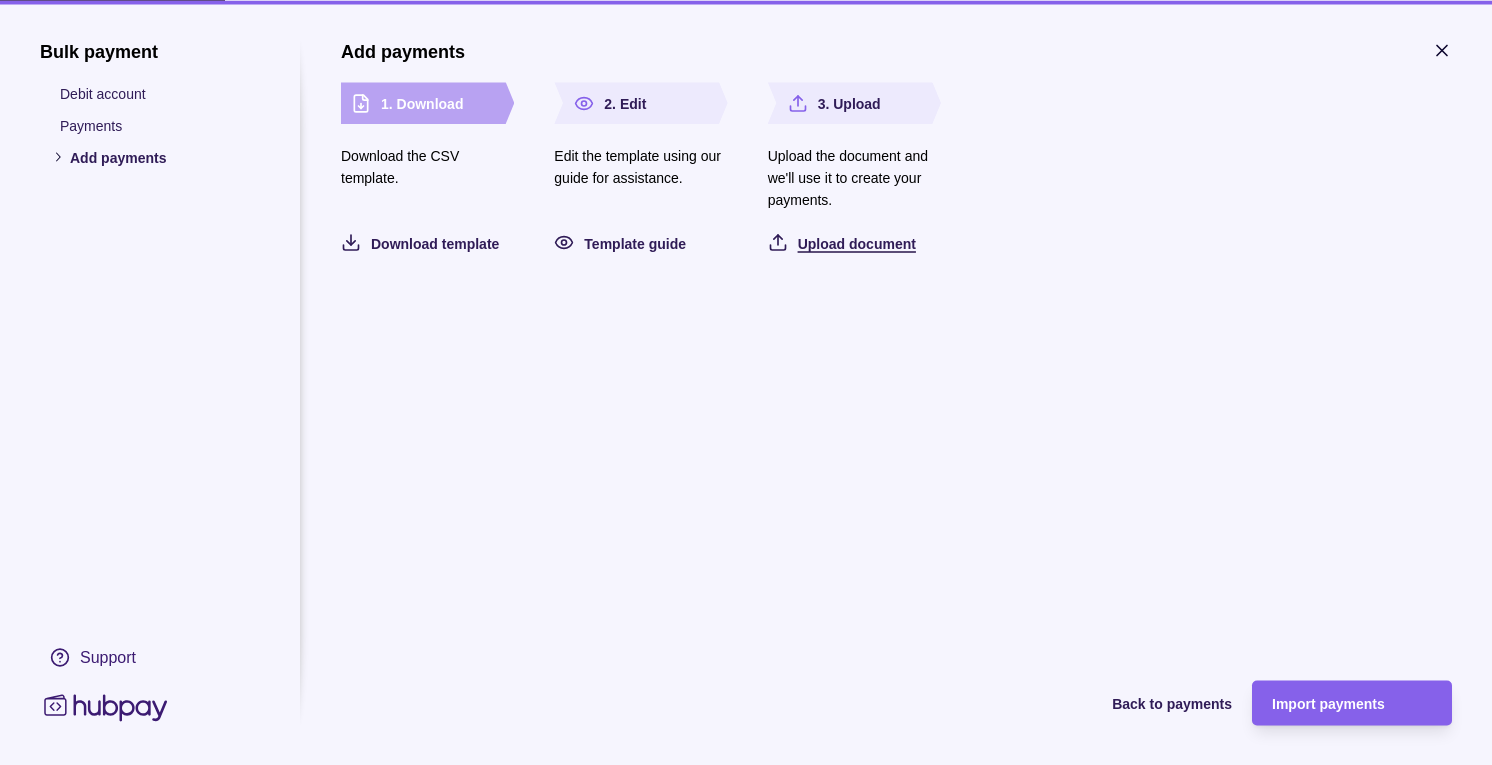 click on "Upload document" at bounding box center [857, 243] 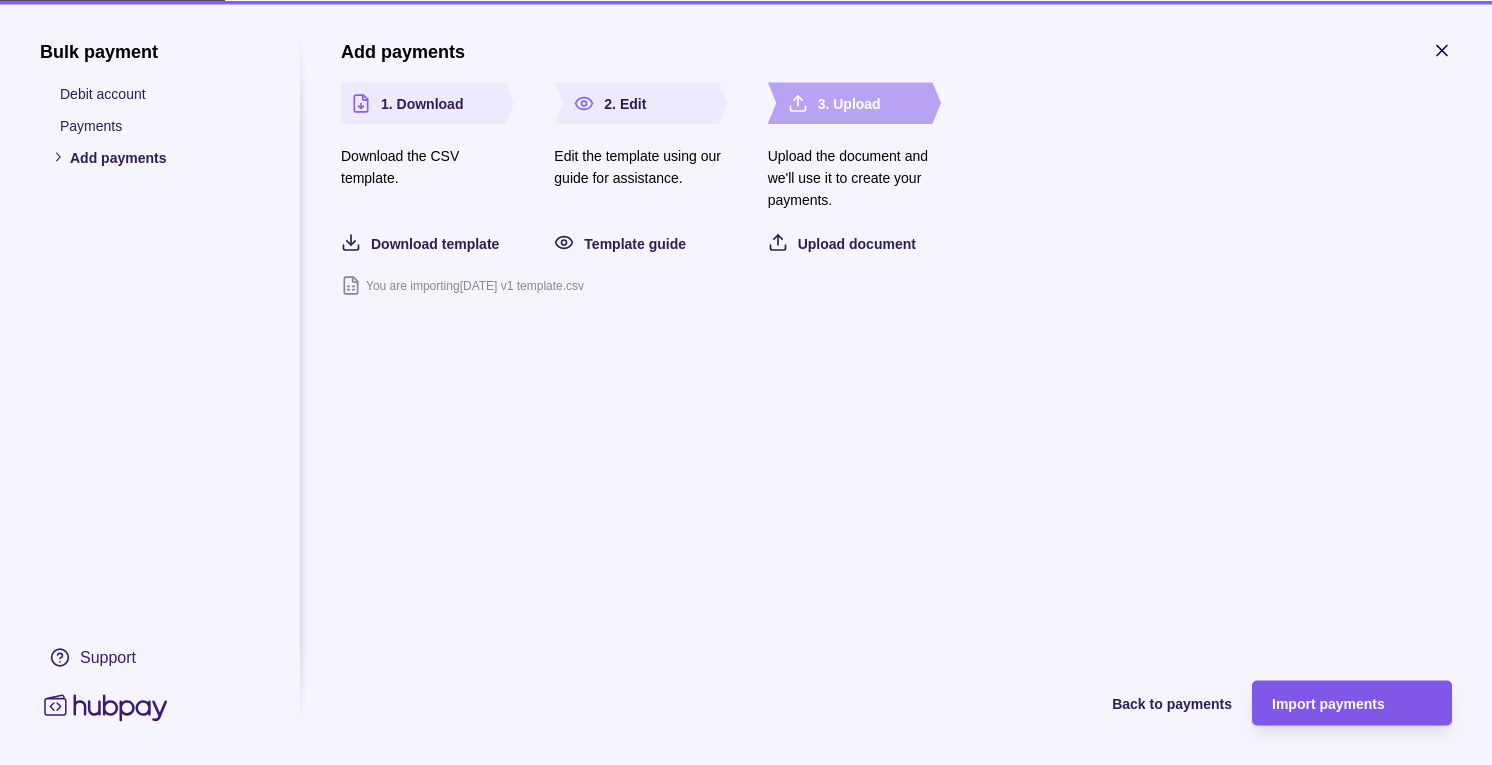 click on "Import payments" at bounding box center (1337, 702) 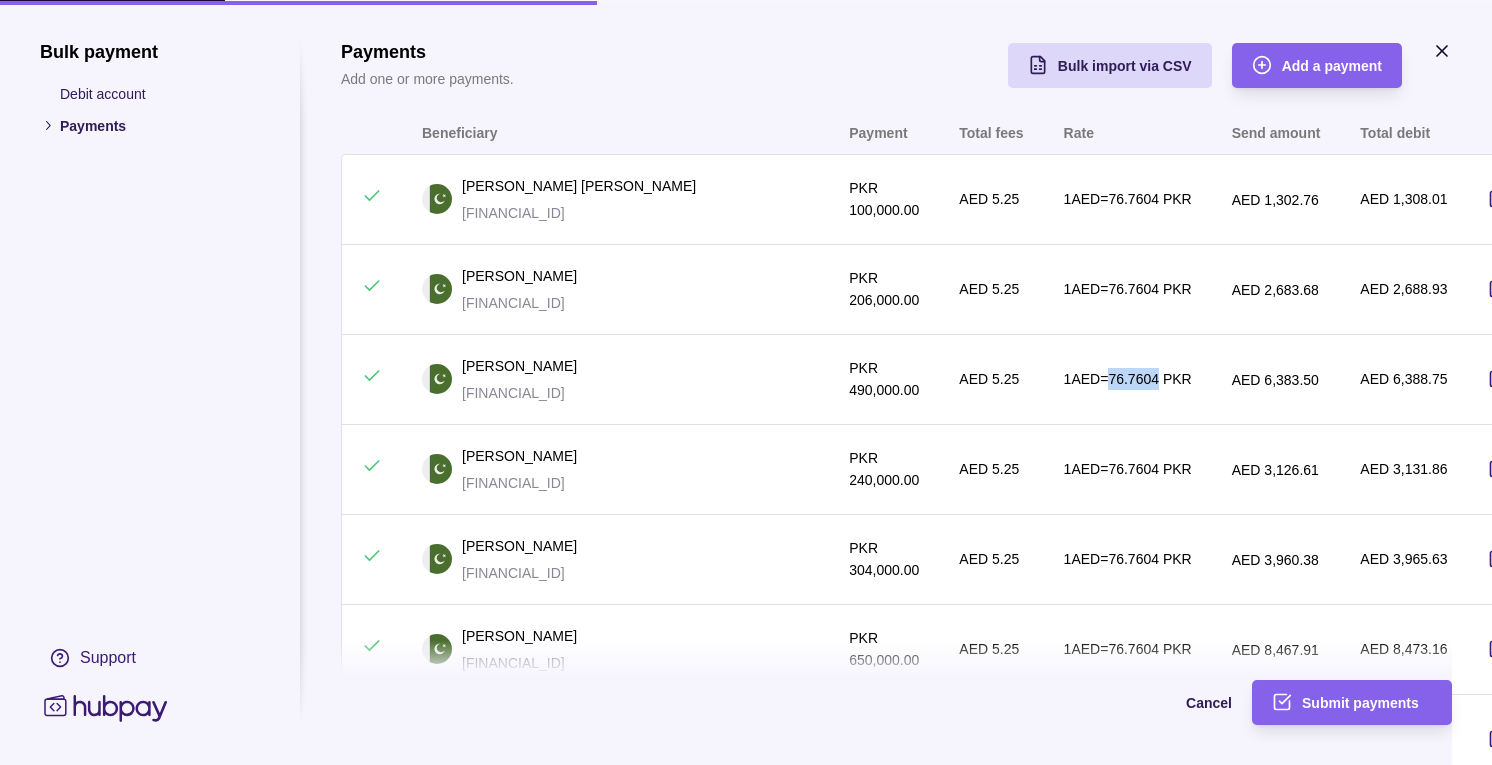 drag, startPoint x: 1046, startPoint y: 377, endPoint x: 1094, endPoint y: 373, distance: 48.166378 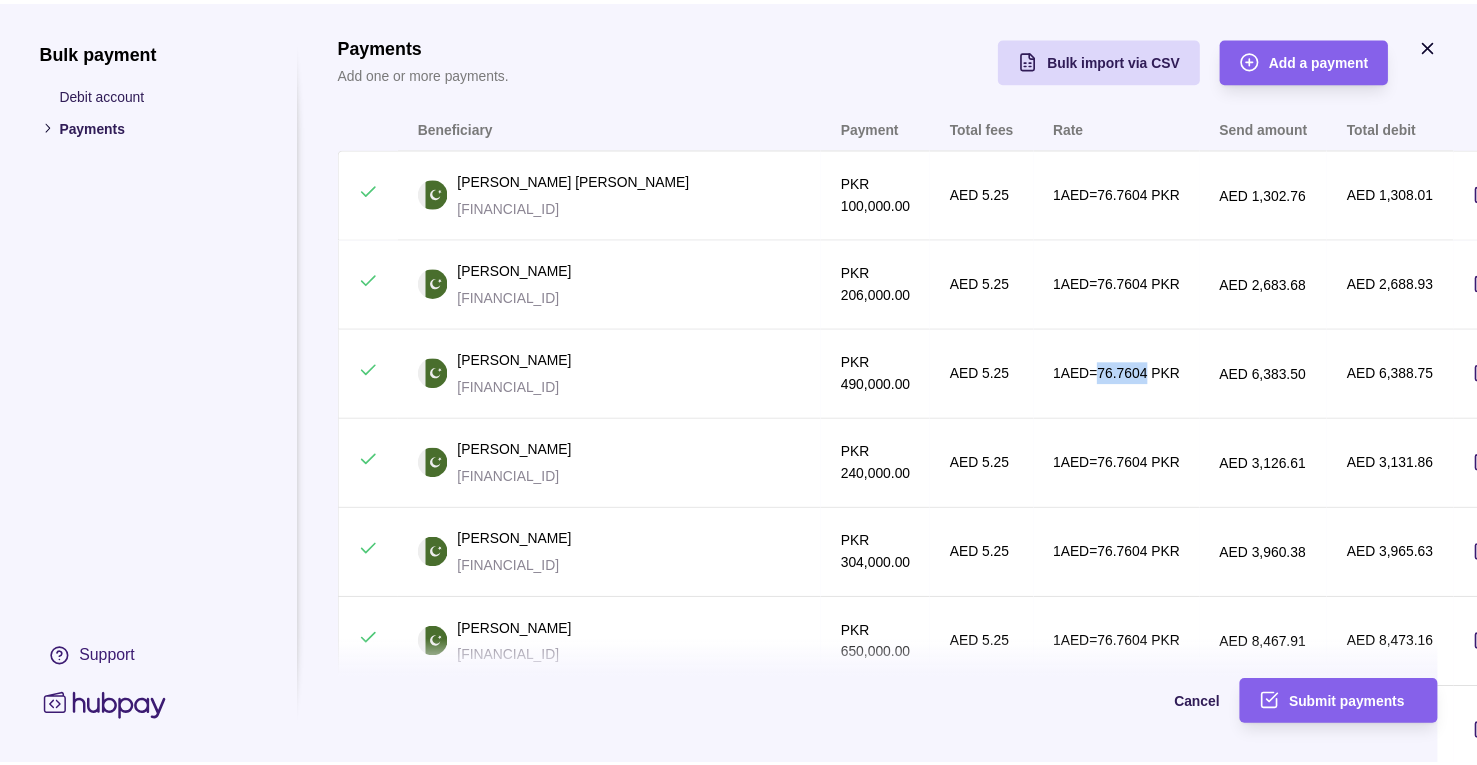 scroll, scrollTop: 0, scrollLeft: 0, axis: both 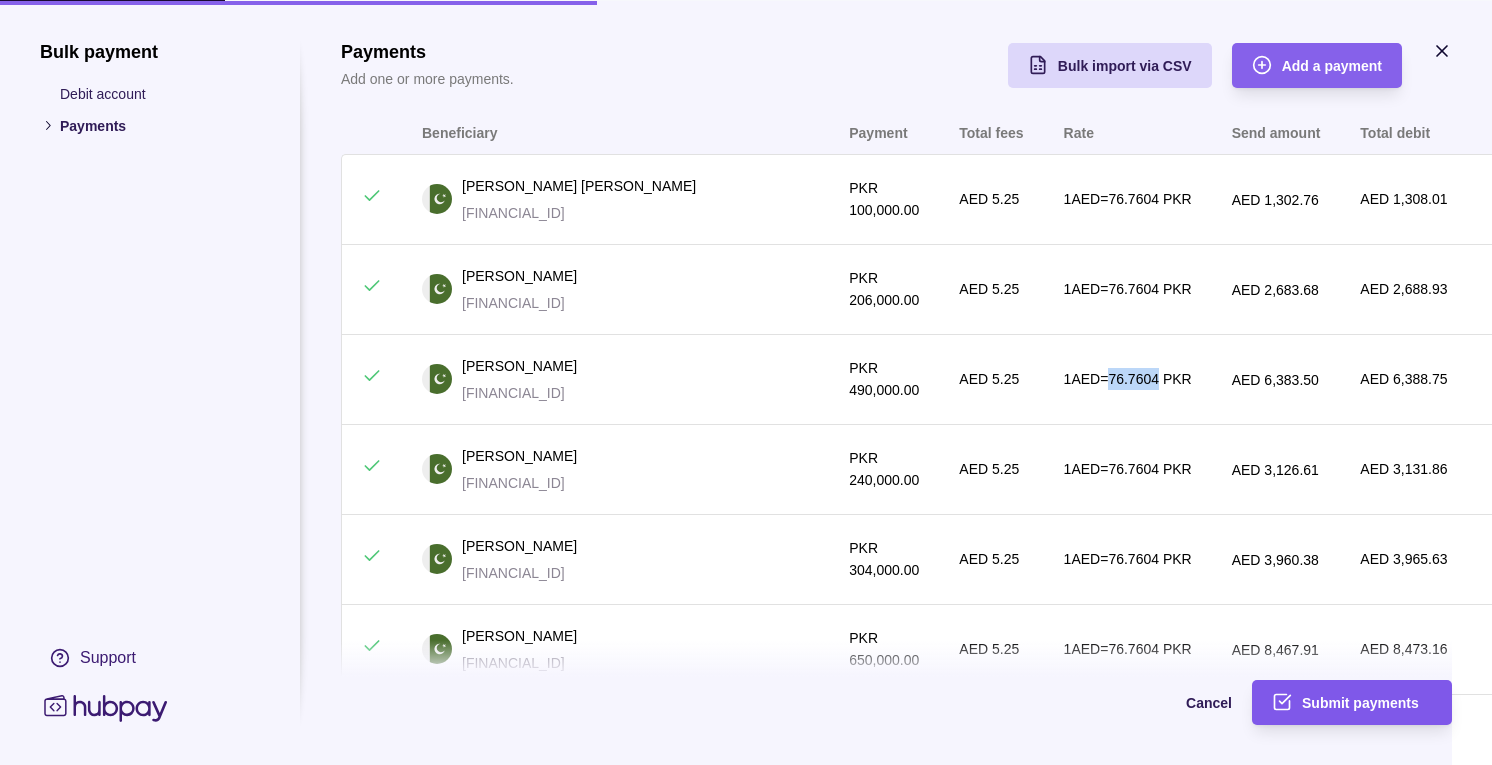 click on "Submit payments" at bounding box center (1360, 704) 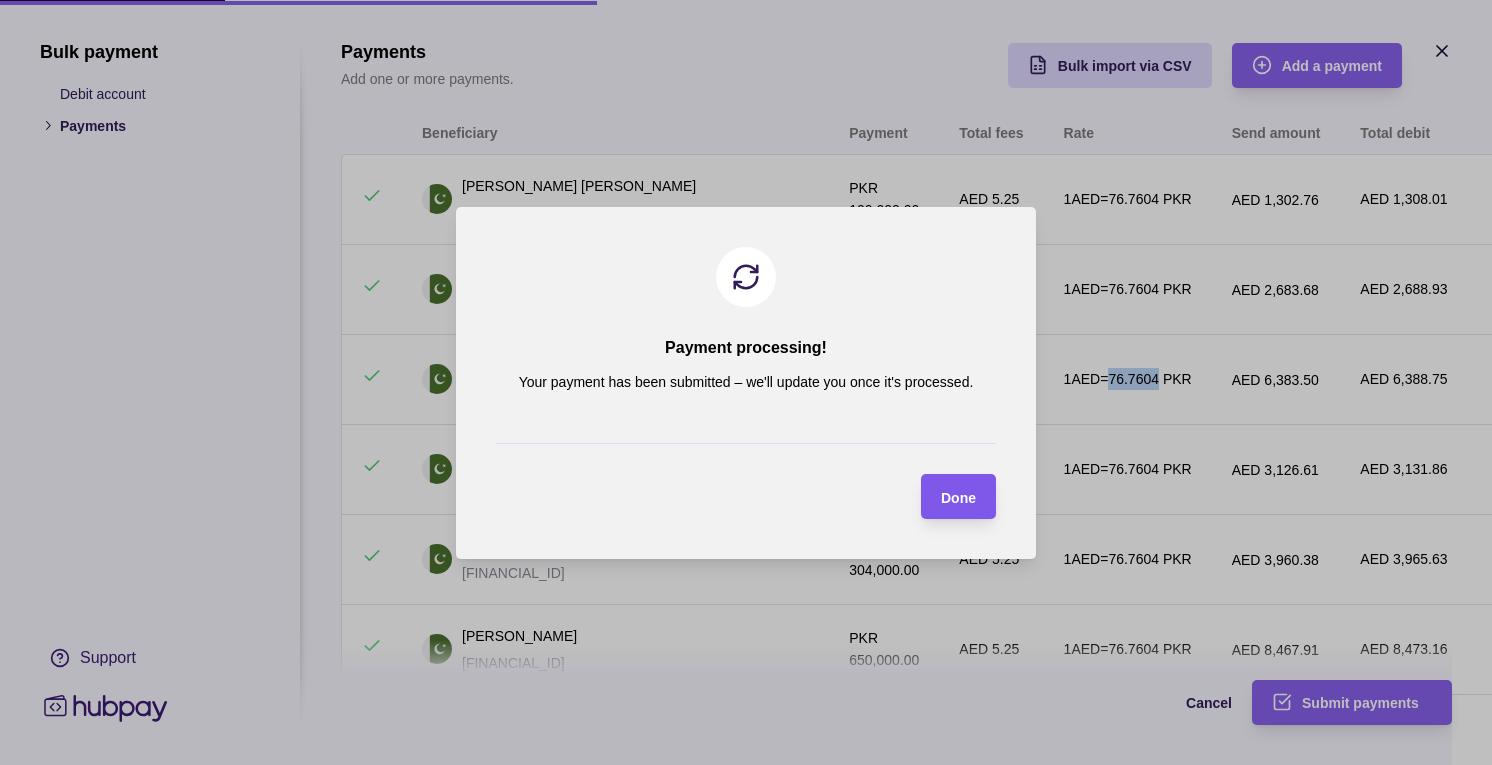 click on "Done" at bounding box center (958, 497) 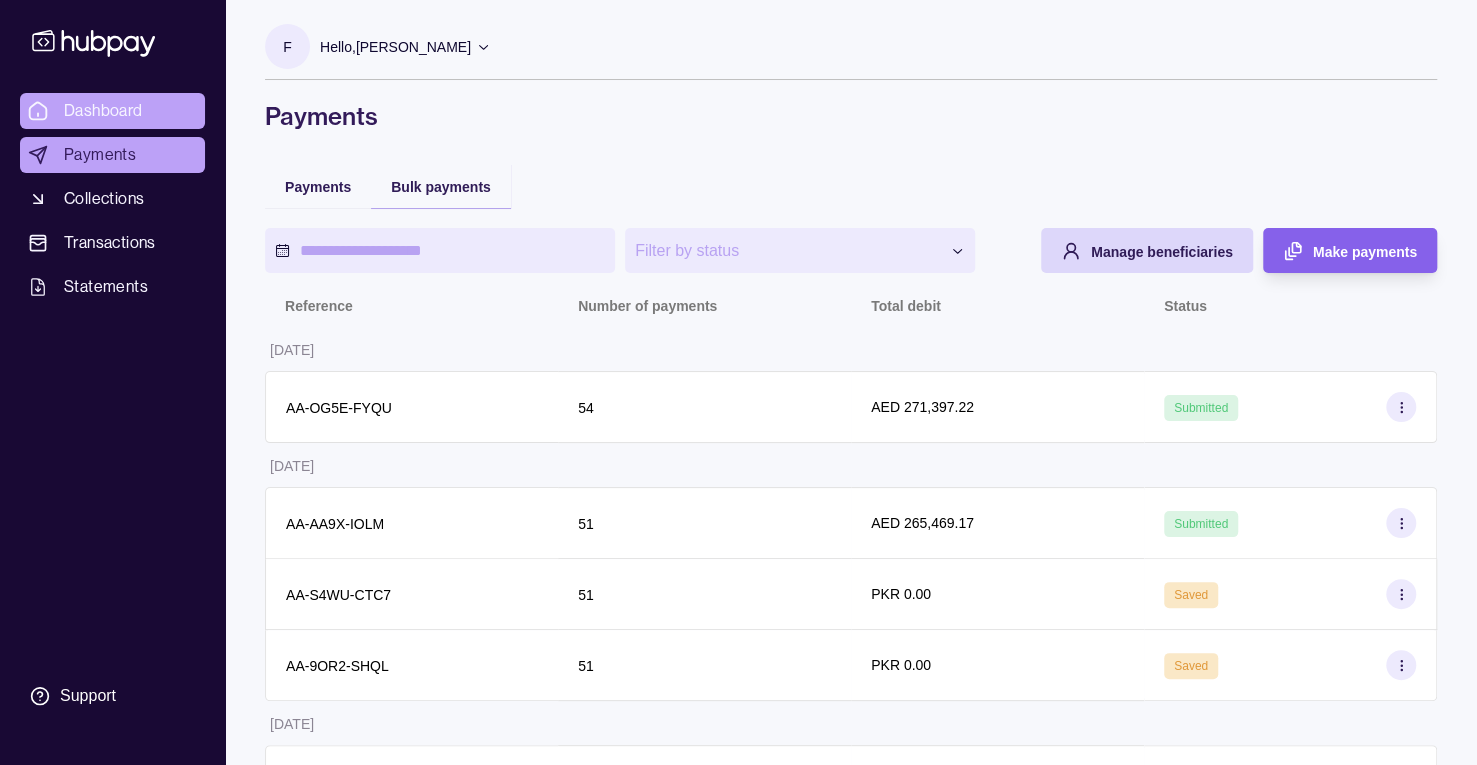 click on "Dashboard" at bounding box center (103, 111) 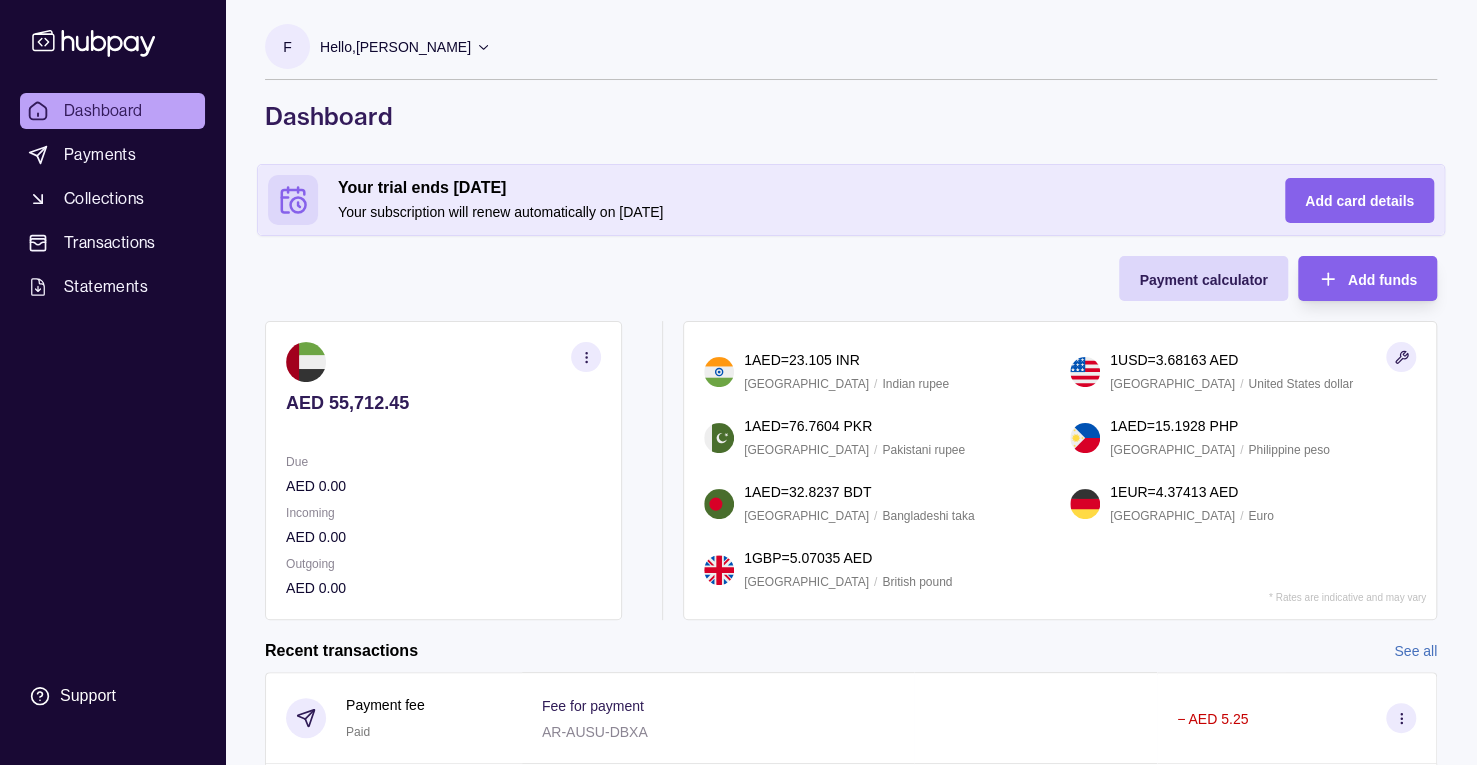 scroll, scrollTop: 333, scrollLeft: 0, axis: vertical 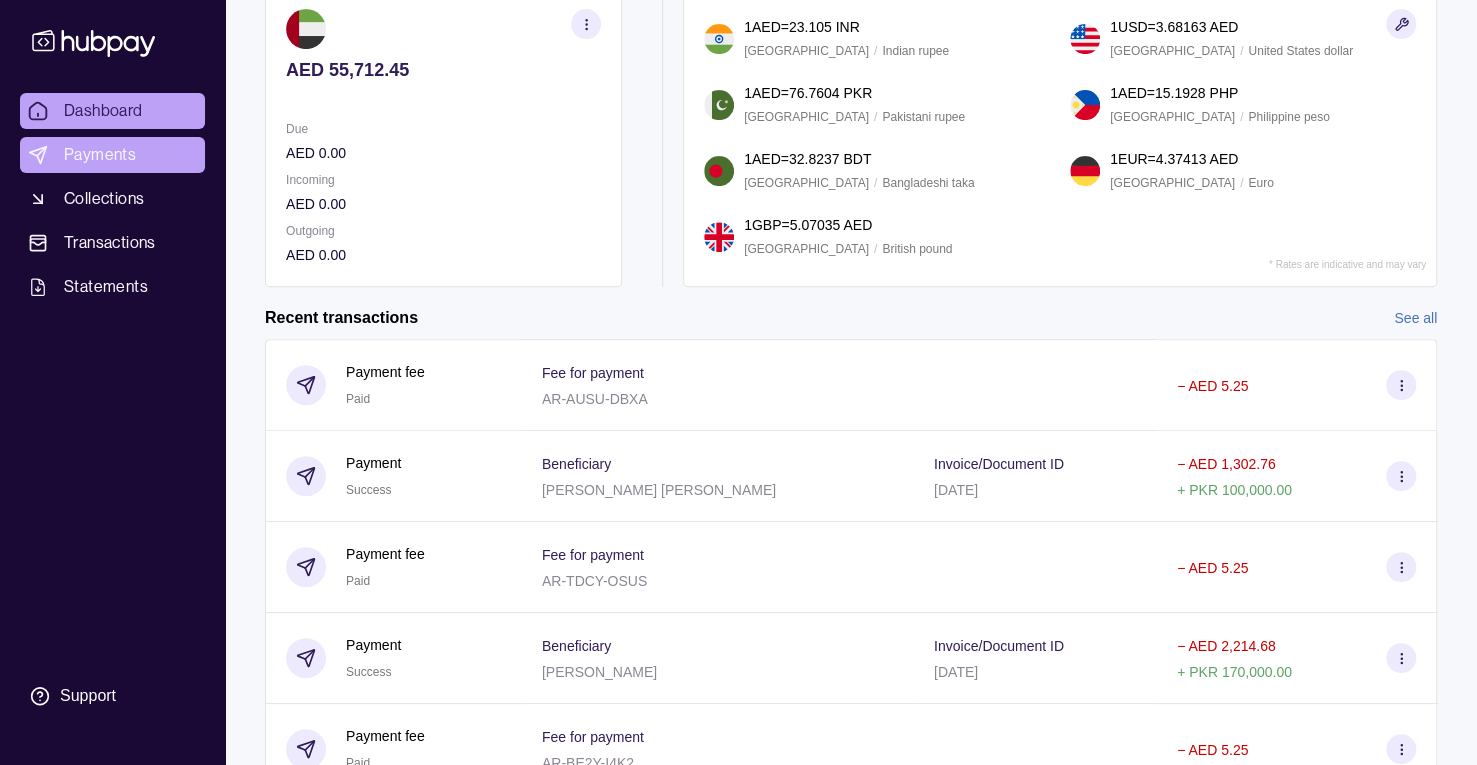 click on "Payments" at bounding box center [112, 155] 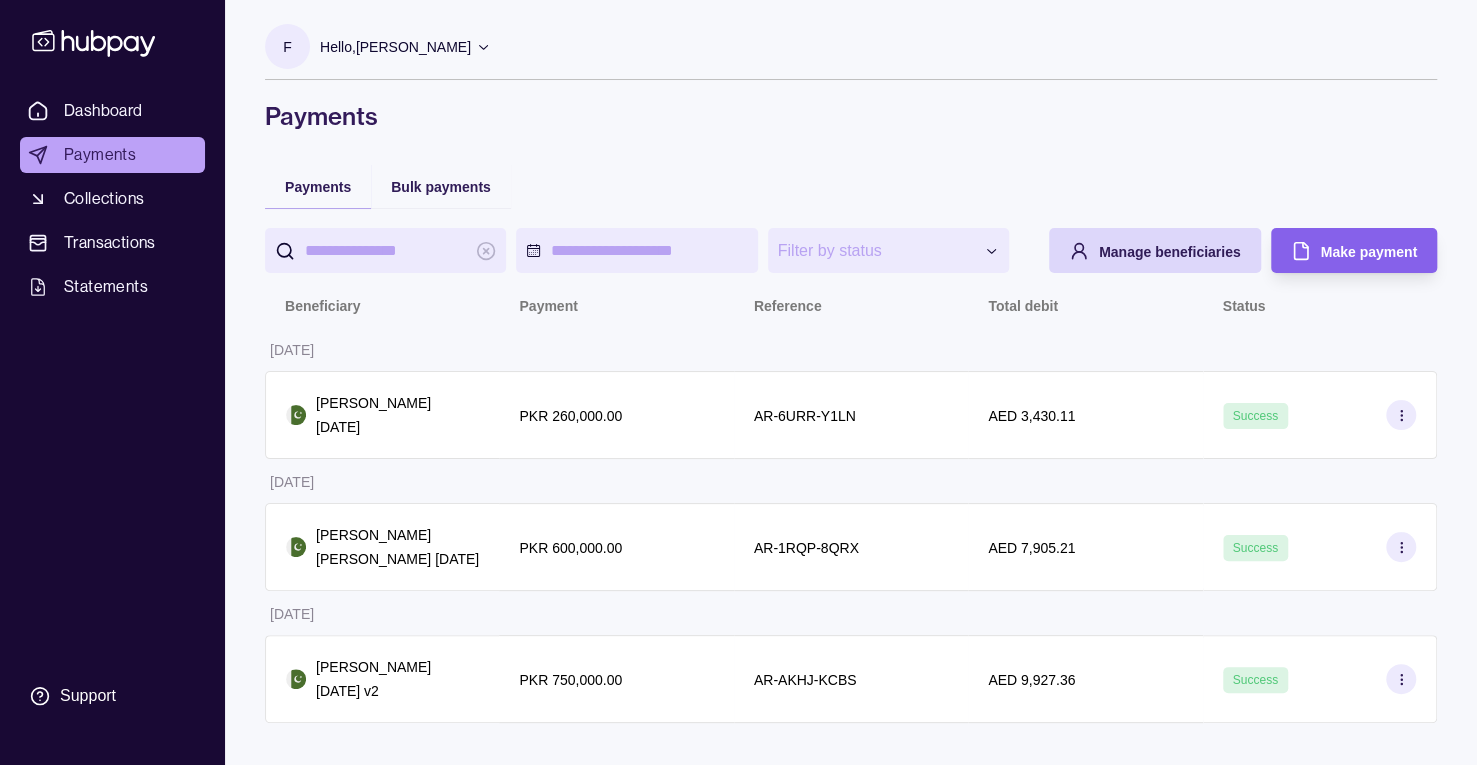 scroll, scrollTop: 0, scrollLeft: 0, axis: both 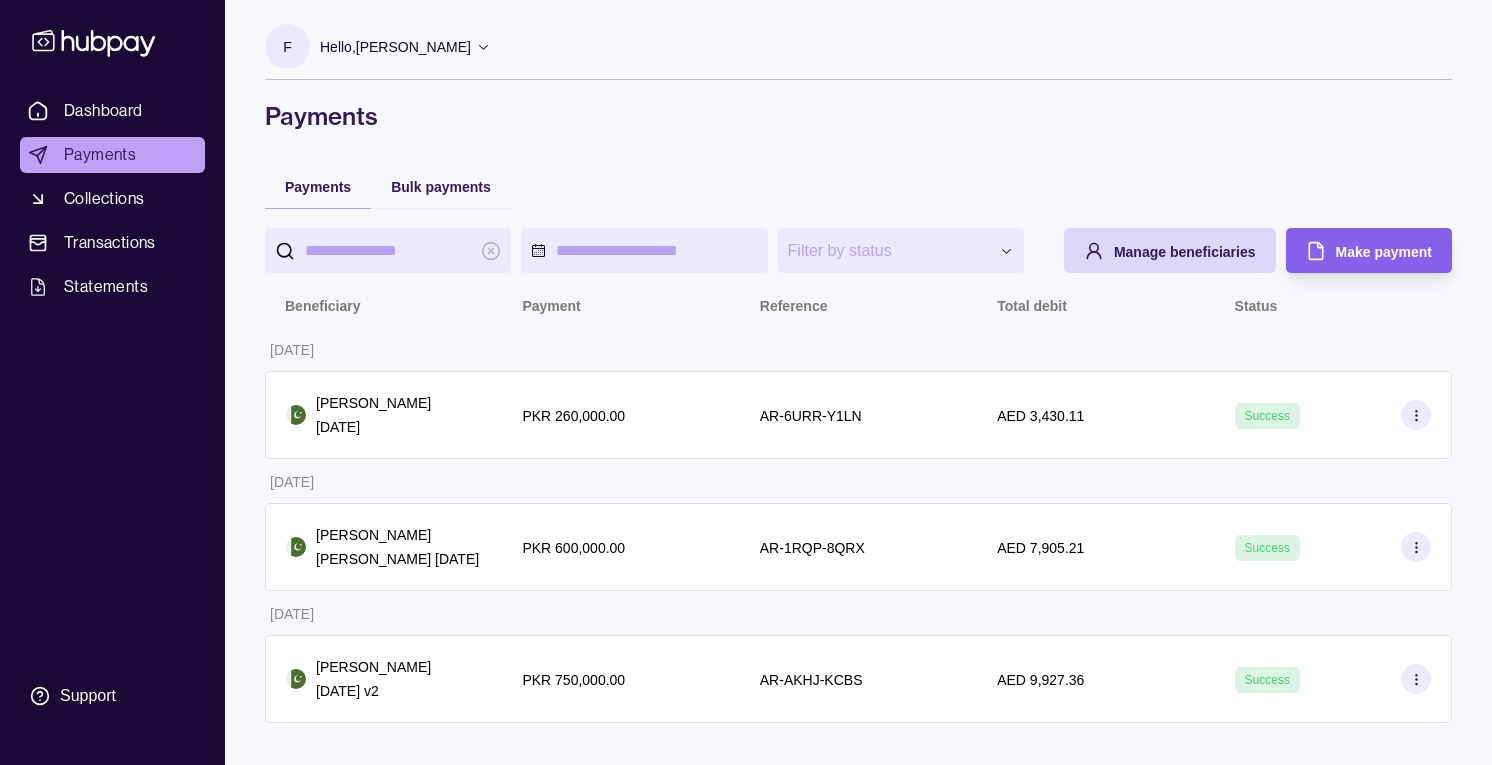 click on "**********" at bounding box center [746, 382] 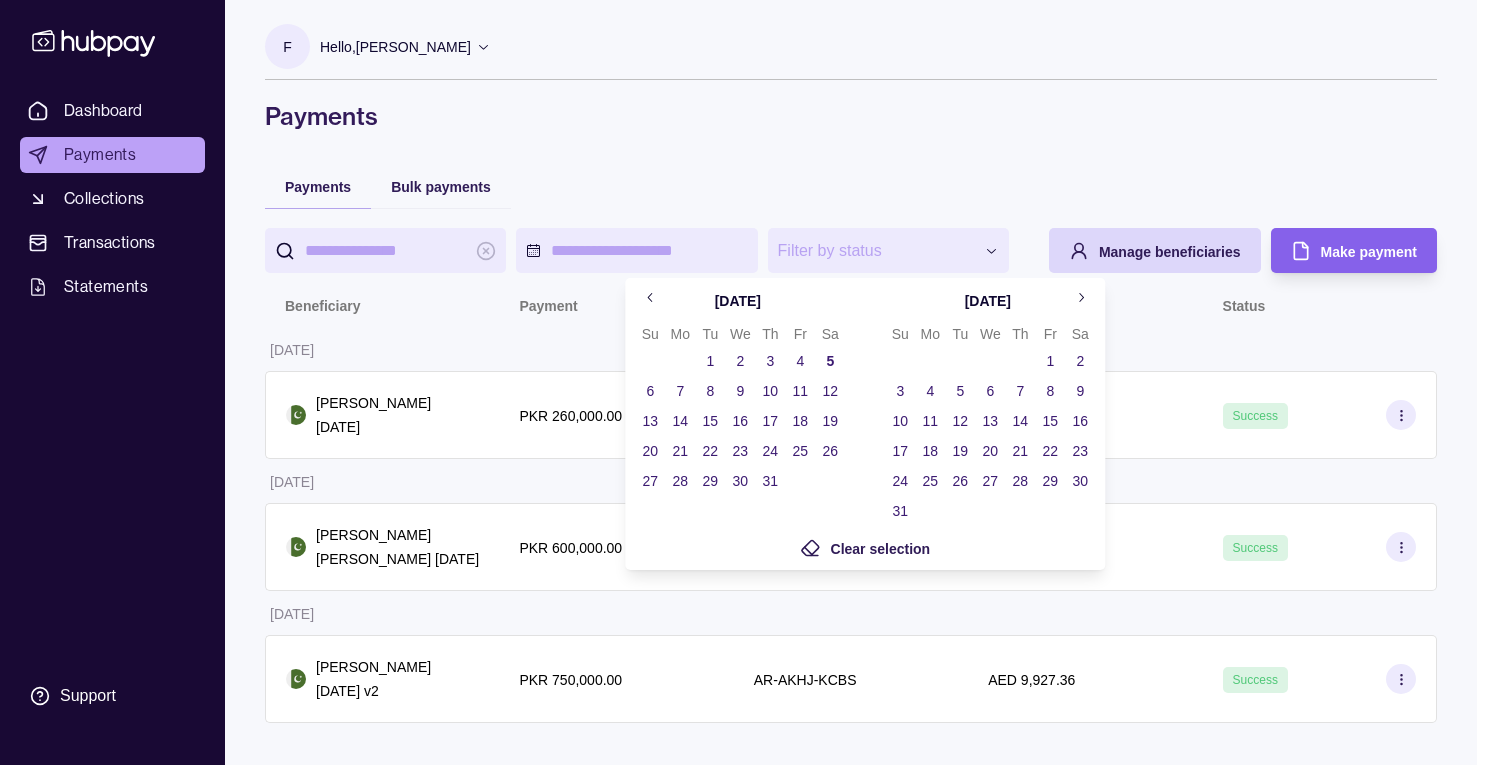 click on "5" at bounding box center (830, 361) 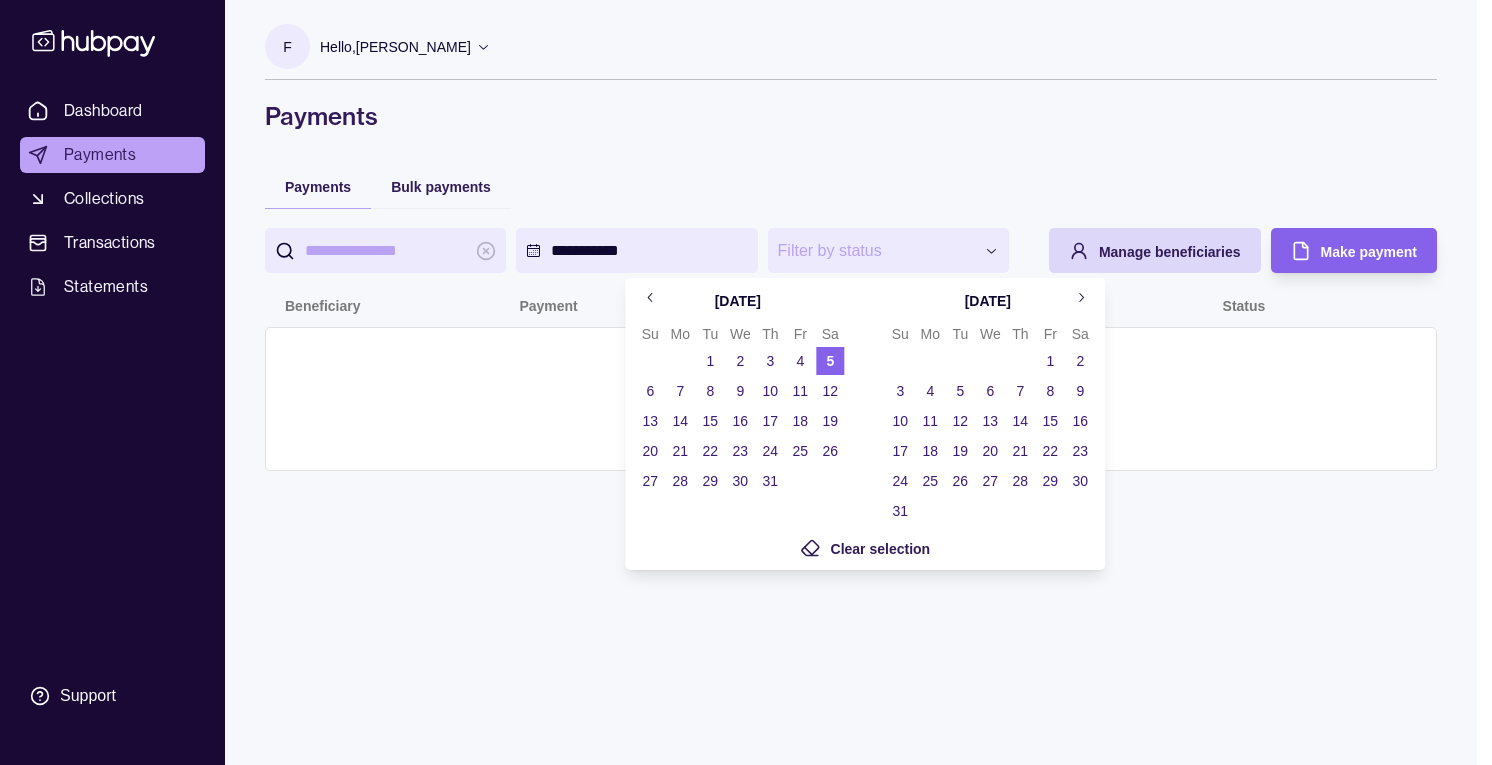 click on "**********" at bounding box center (746, 382) 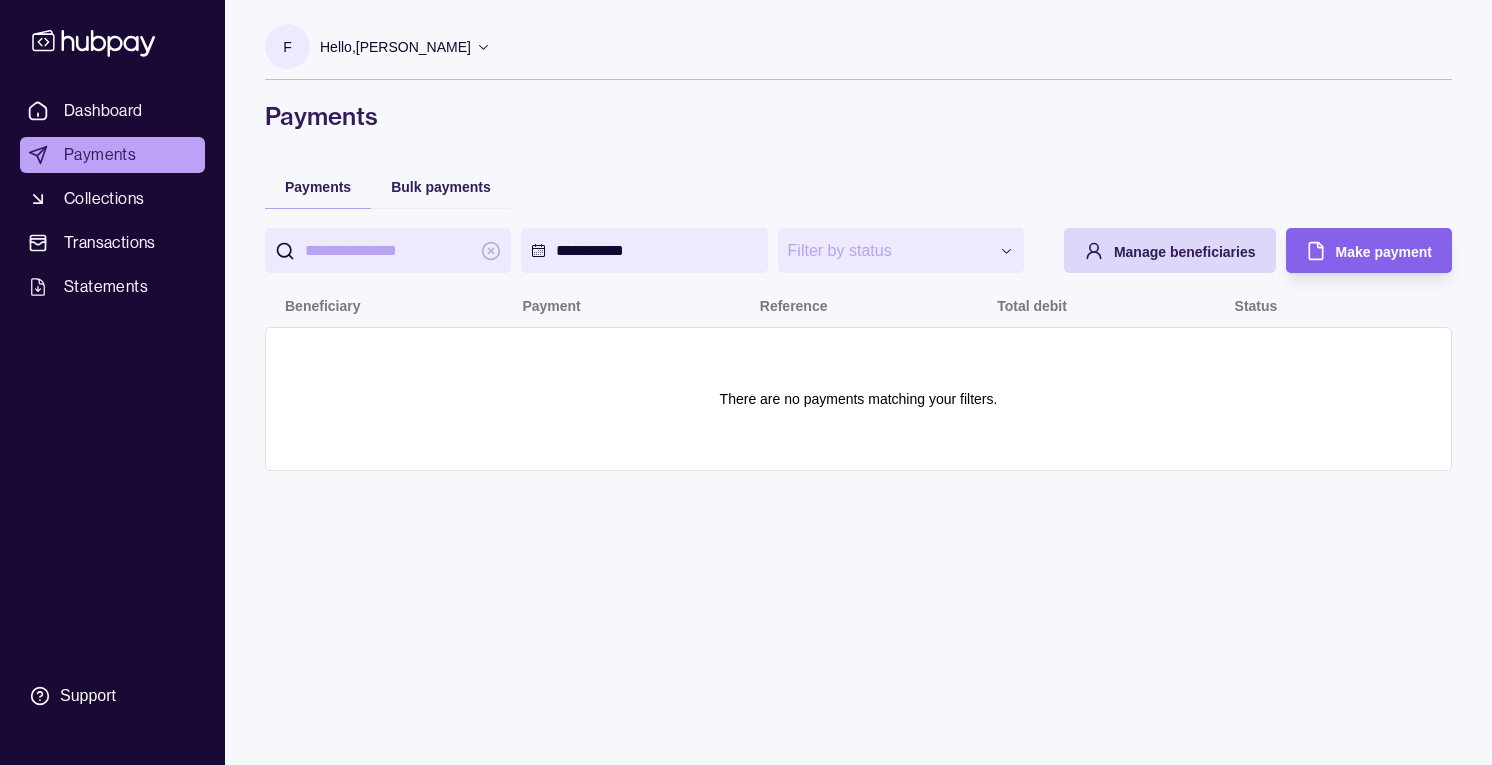click on "**********" at bounding box center (746, 382) 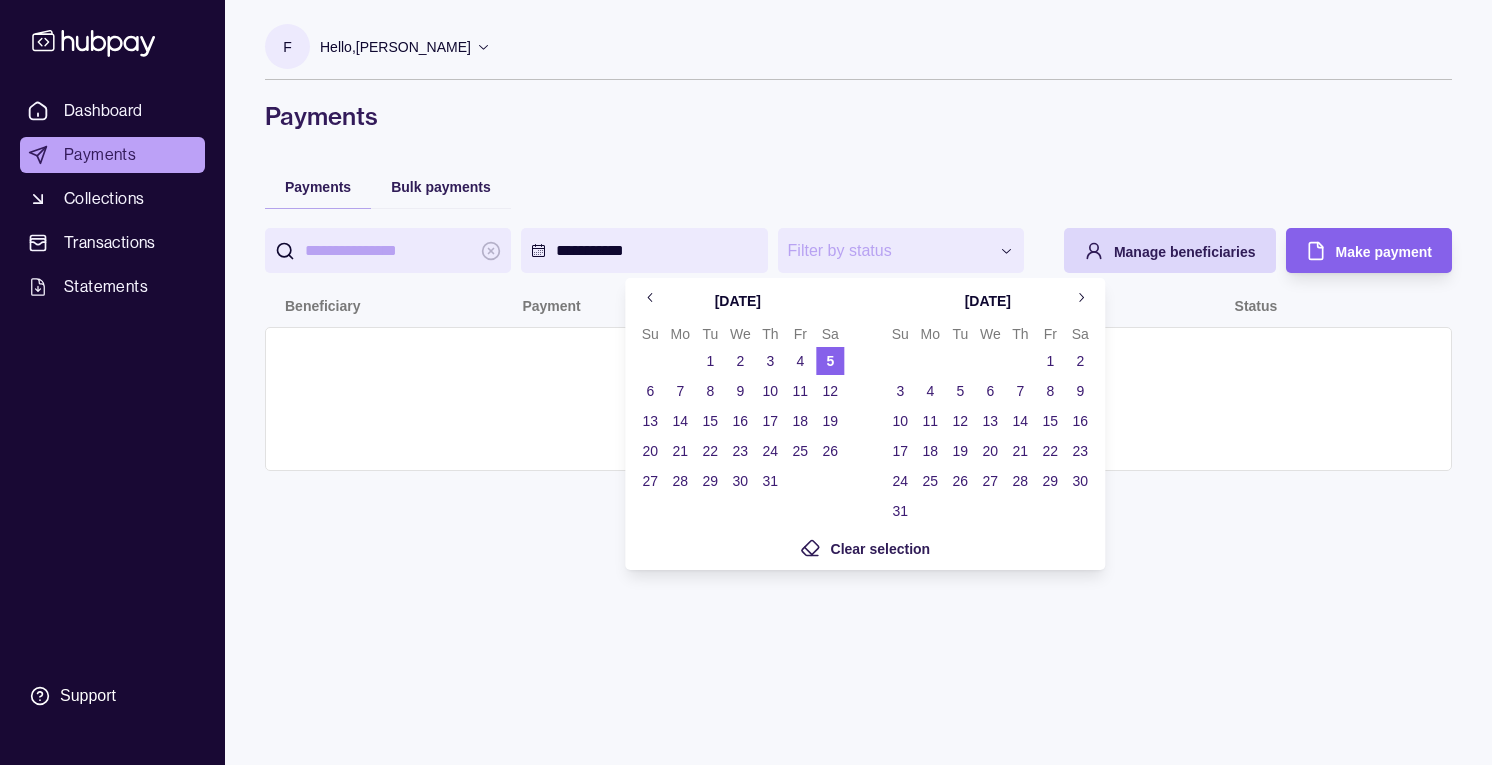 click on "4" at bounding box center [800, 361] 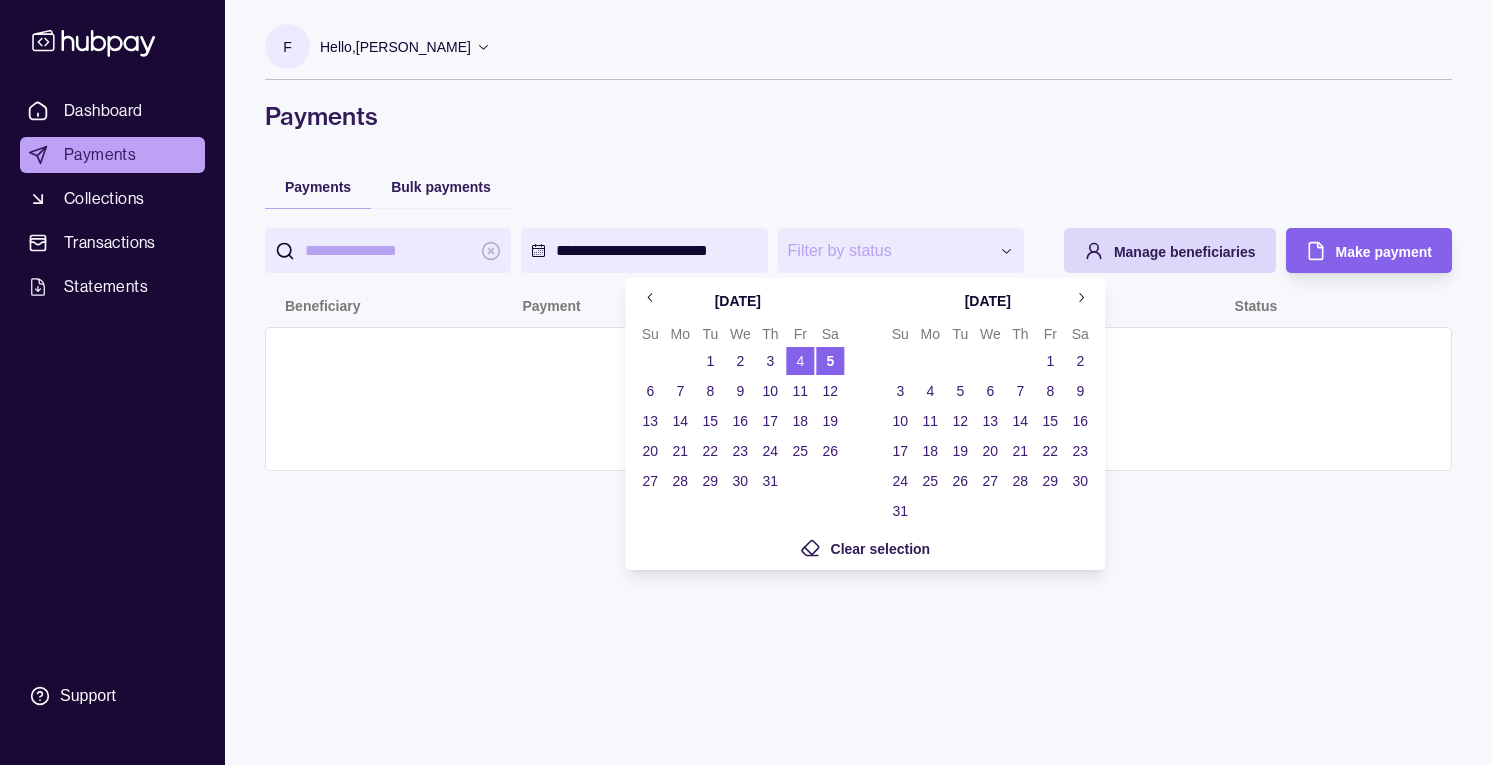 click on "6" at bounding box center (650, 391) 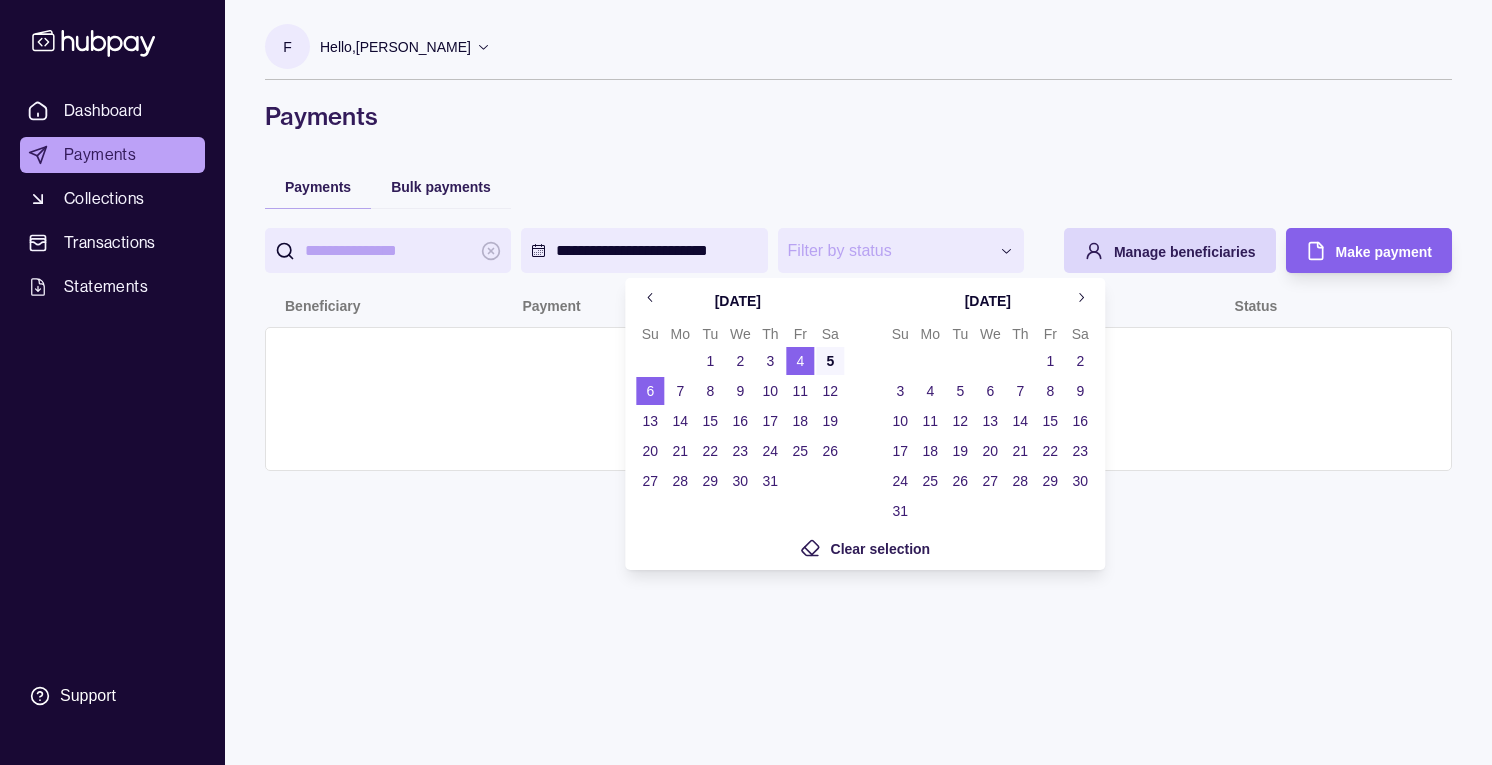 click on "**********" at bounding box center (746, 382) 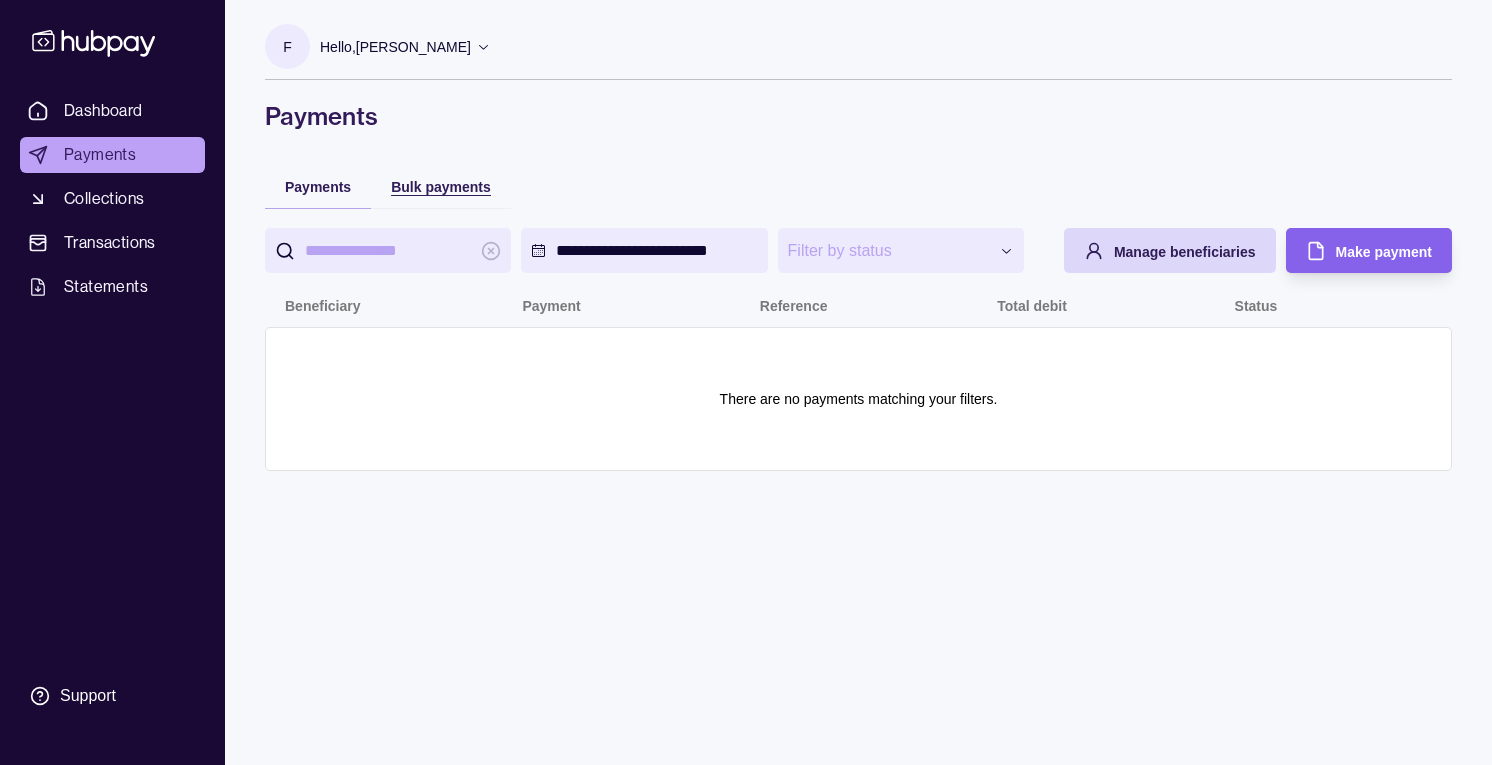 click on "Bulk payments" at bounding box center (441, 187) 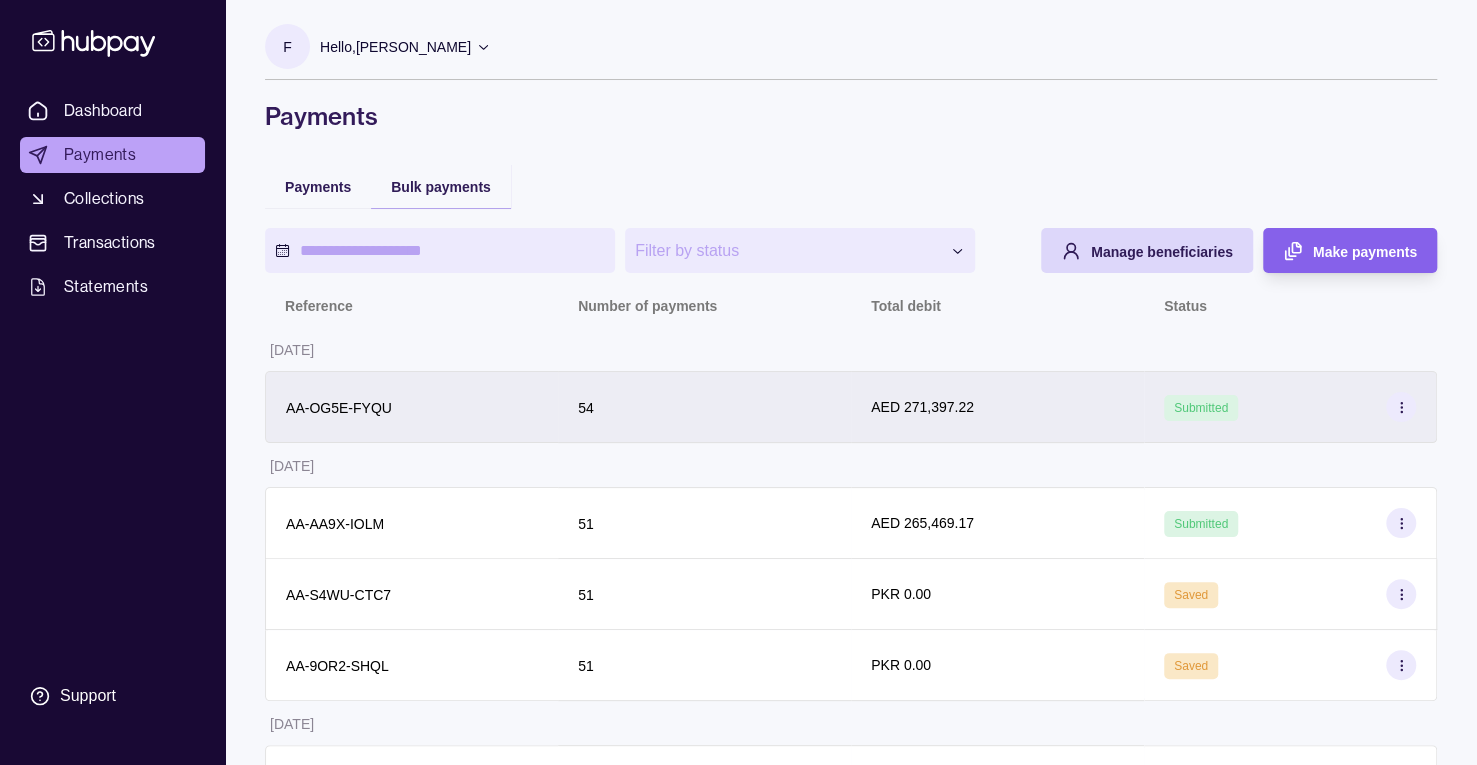 click on "AED 271,397.22" at bounding box center (997, 407) 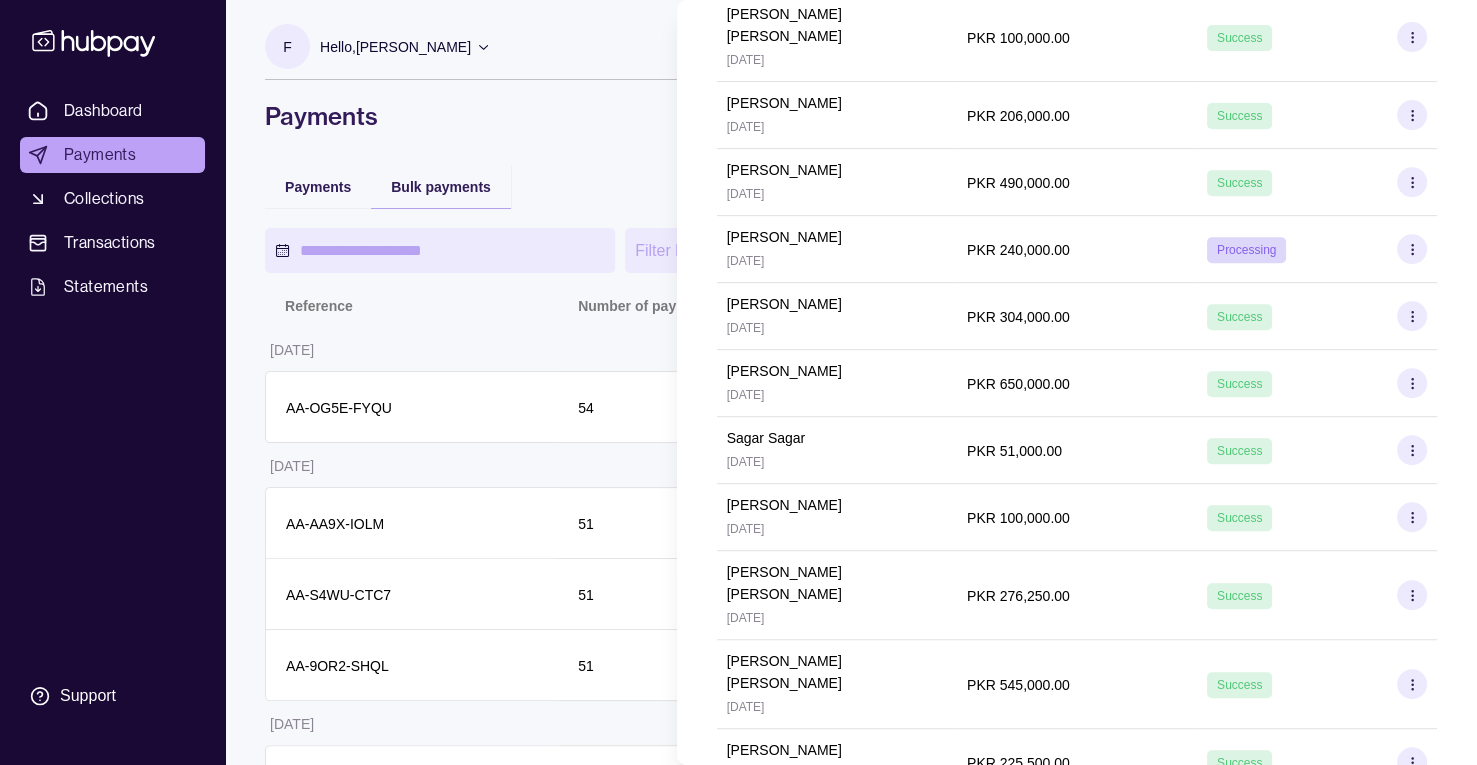 scroll, scrollTop: 439, scrollLeft: 0, axis: vertical 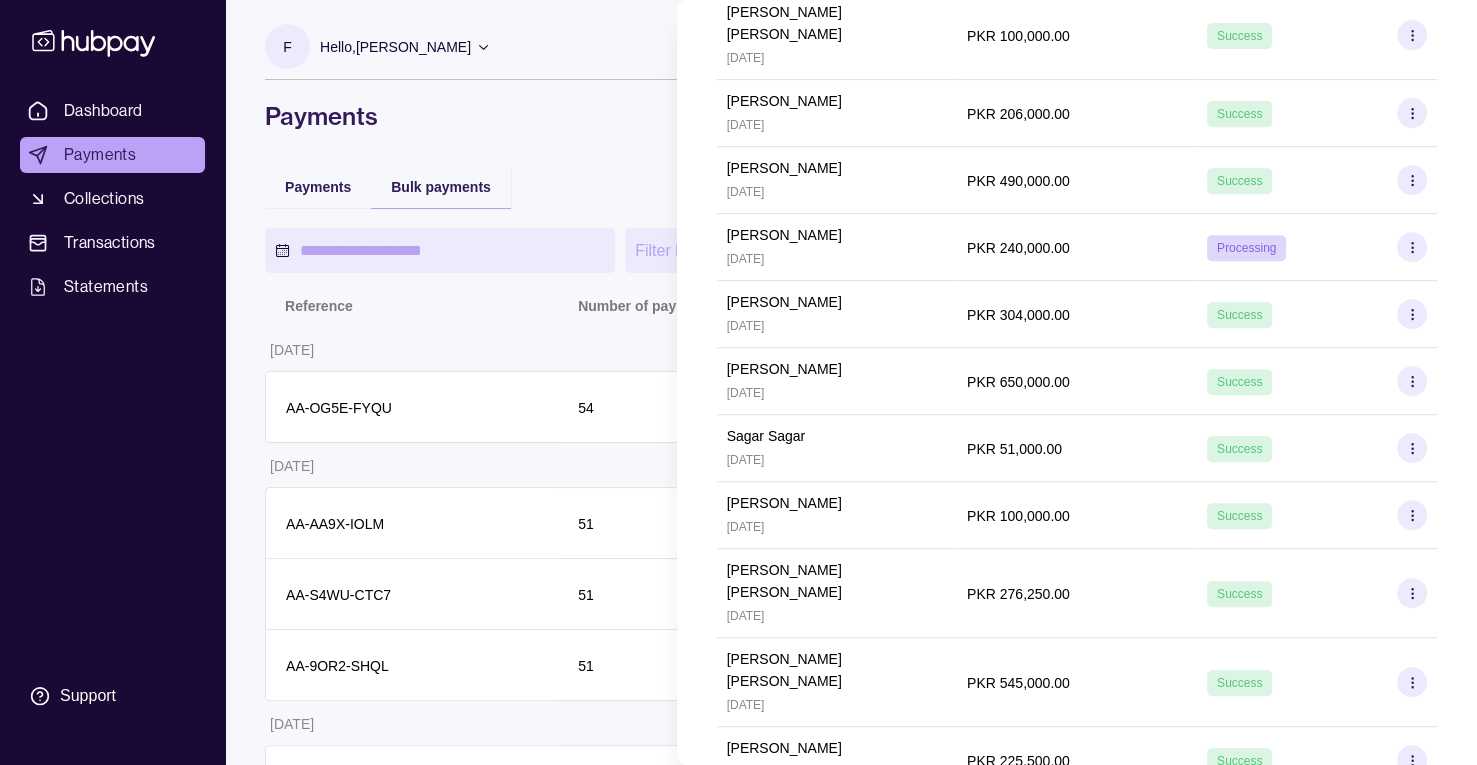 type 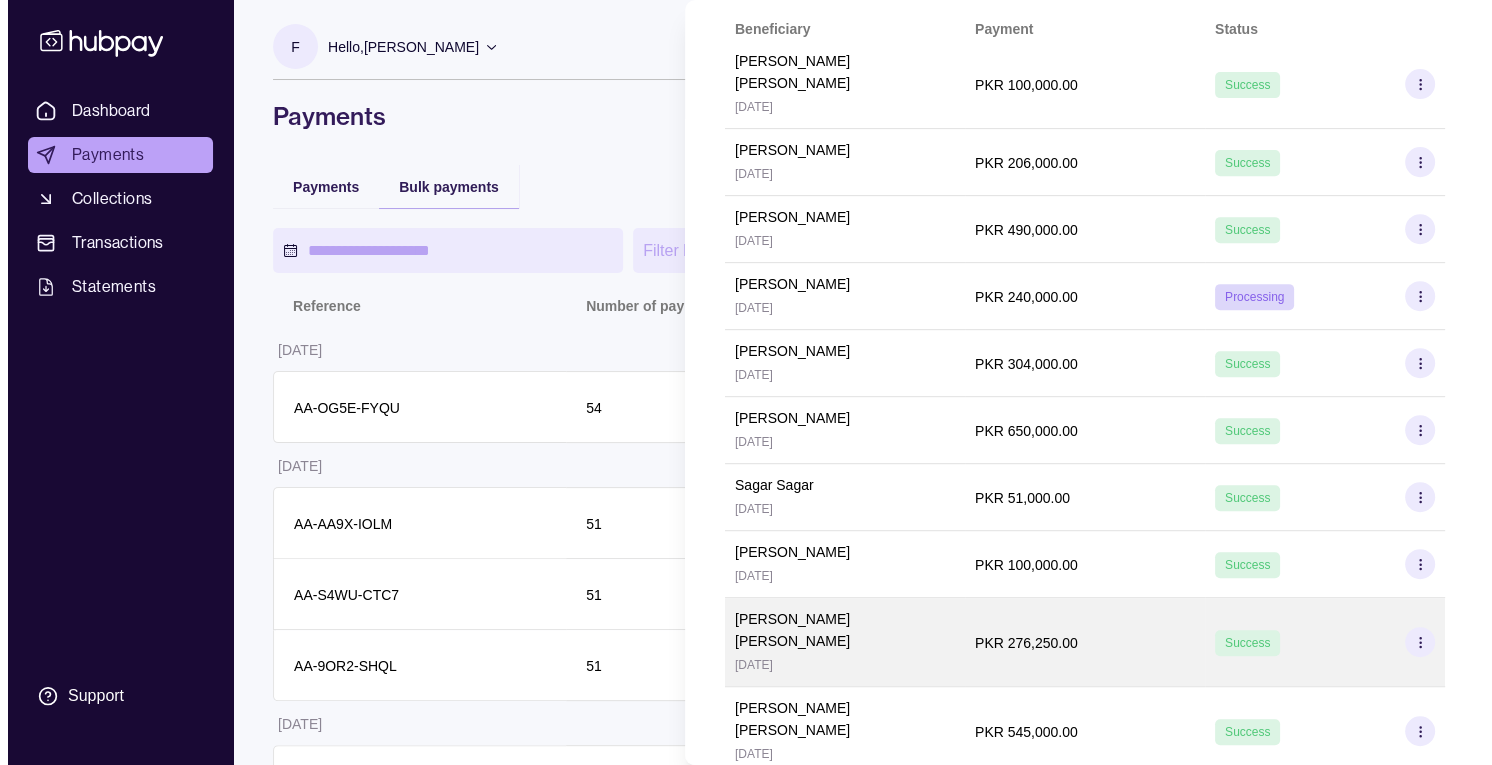 scroll, scrollTop: 57, scrollLeft: 0, axis: vertical 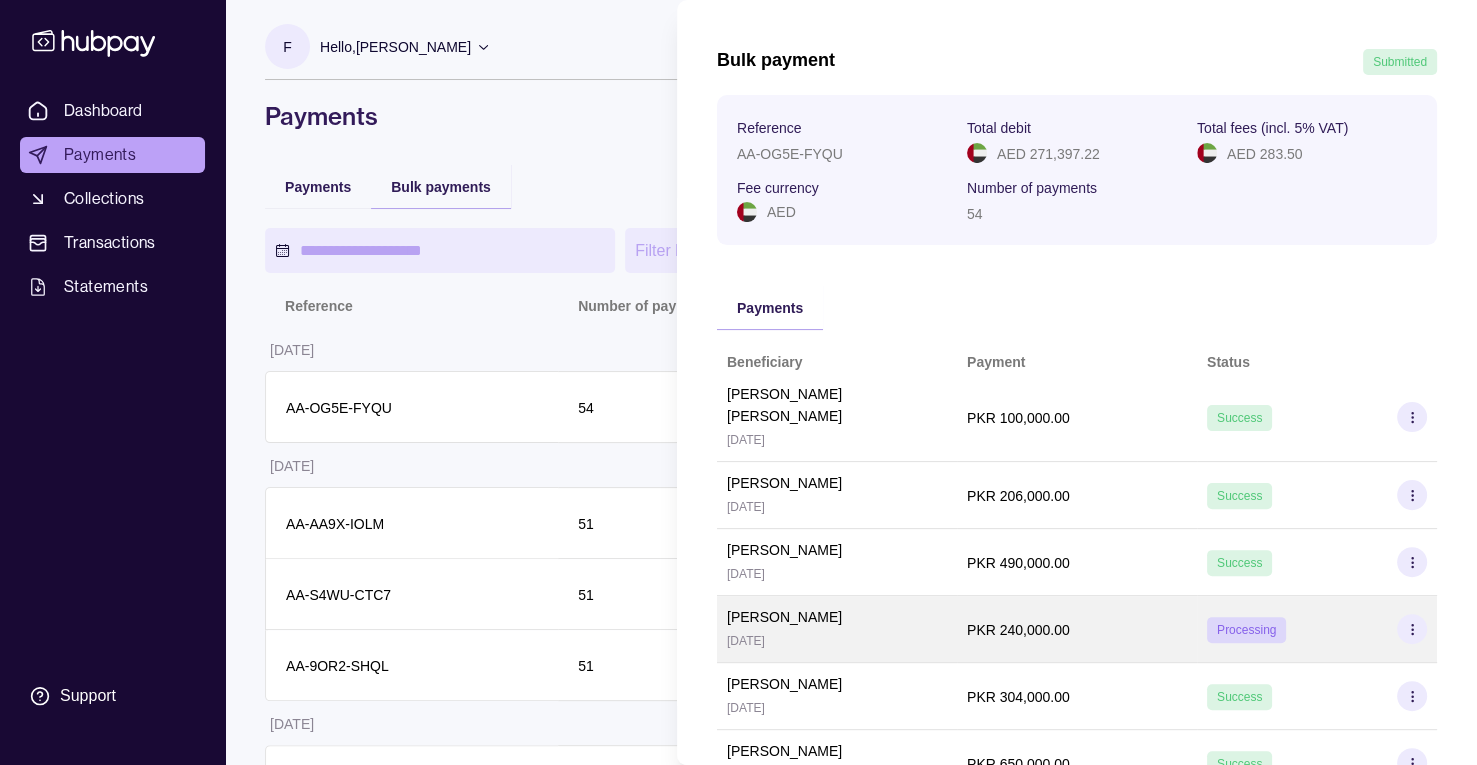 click 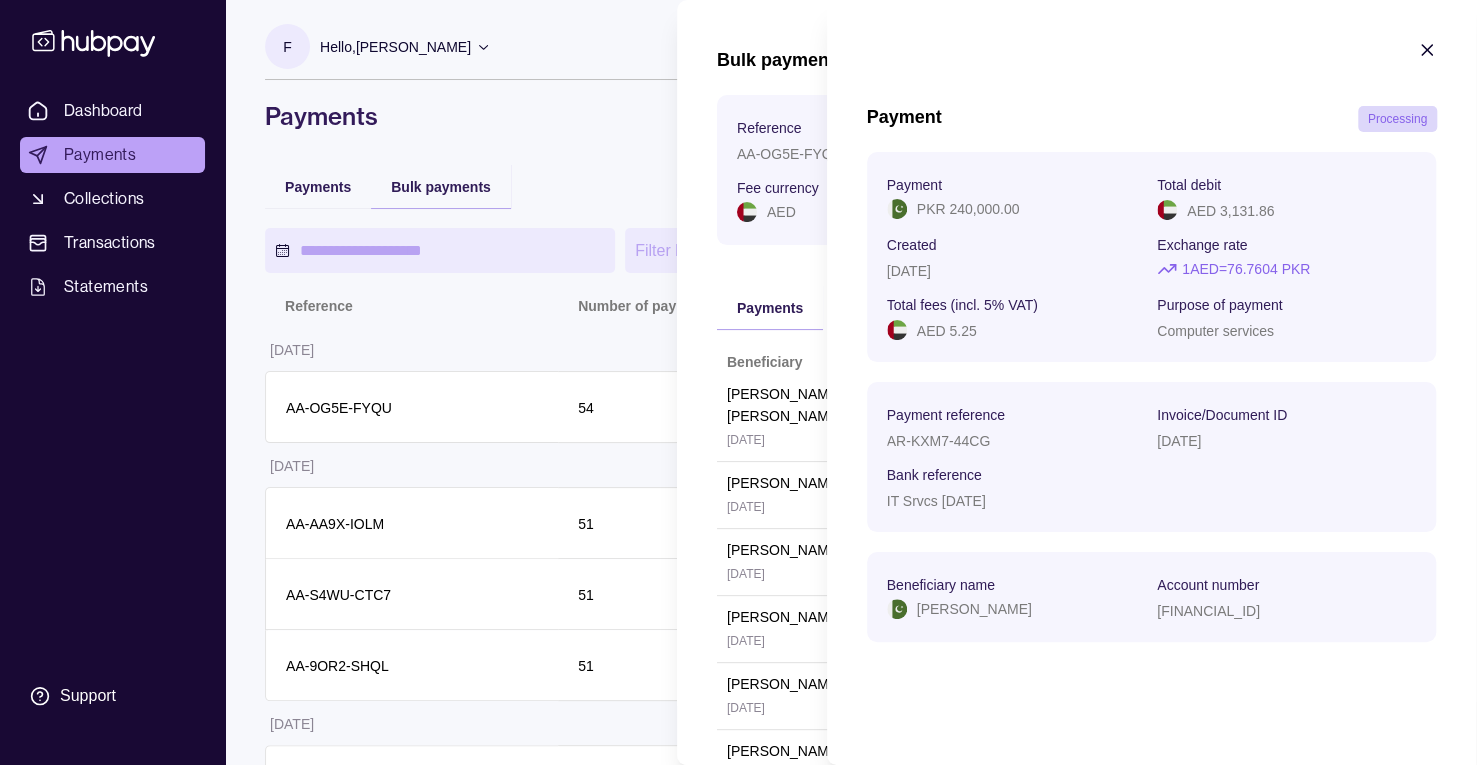 type 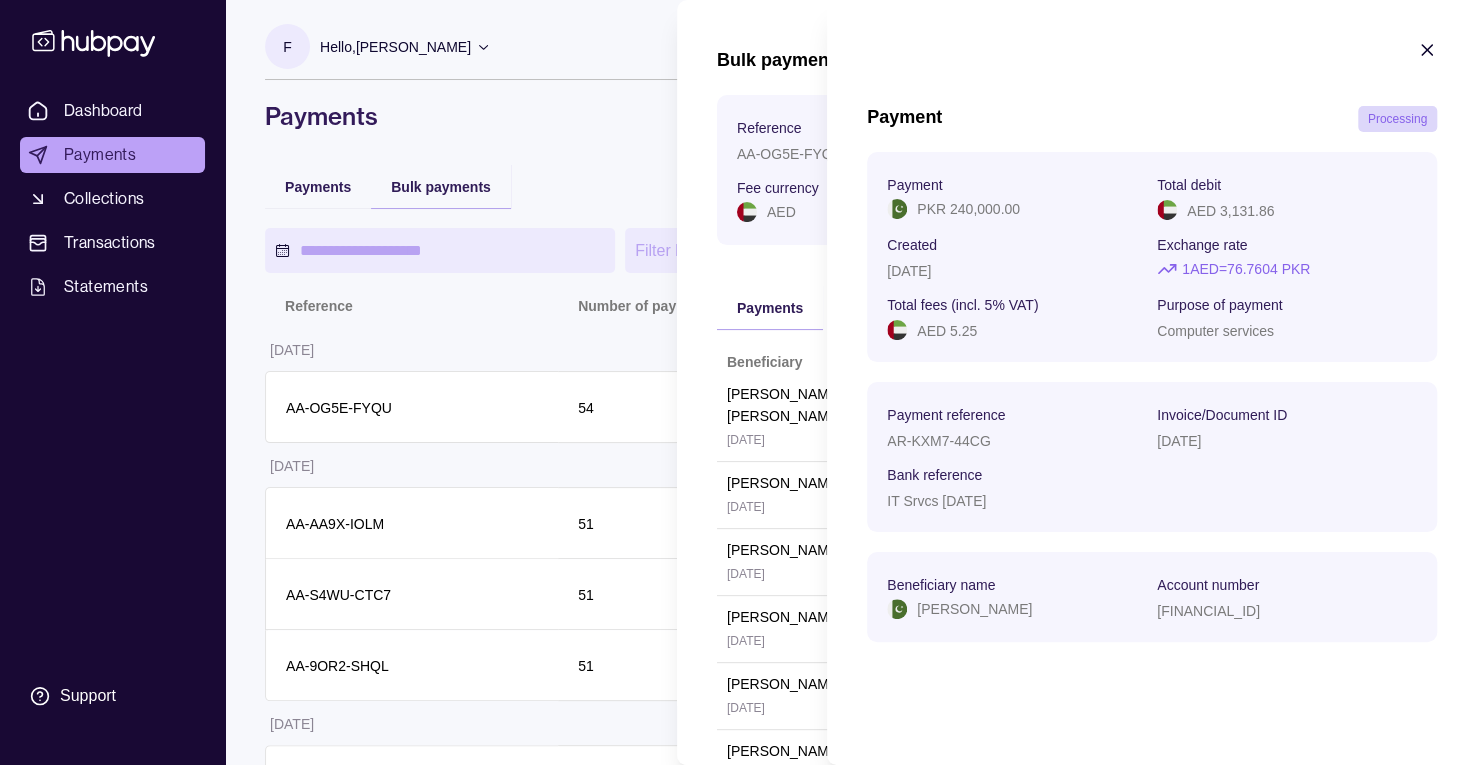 click 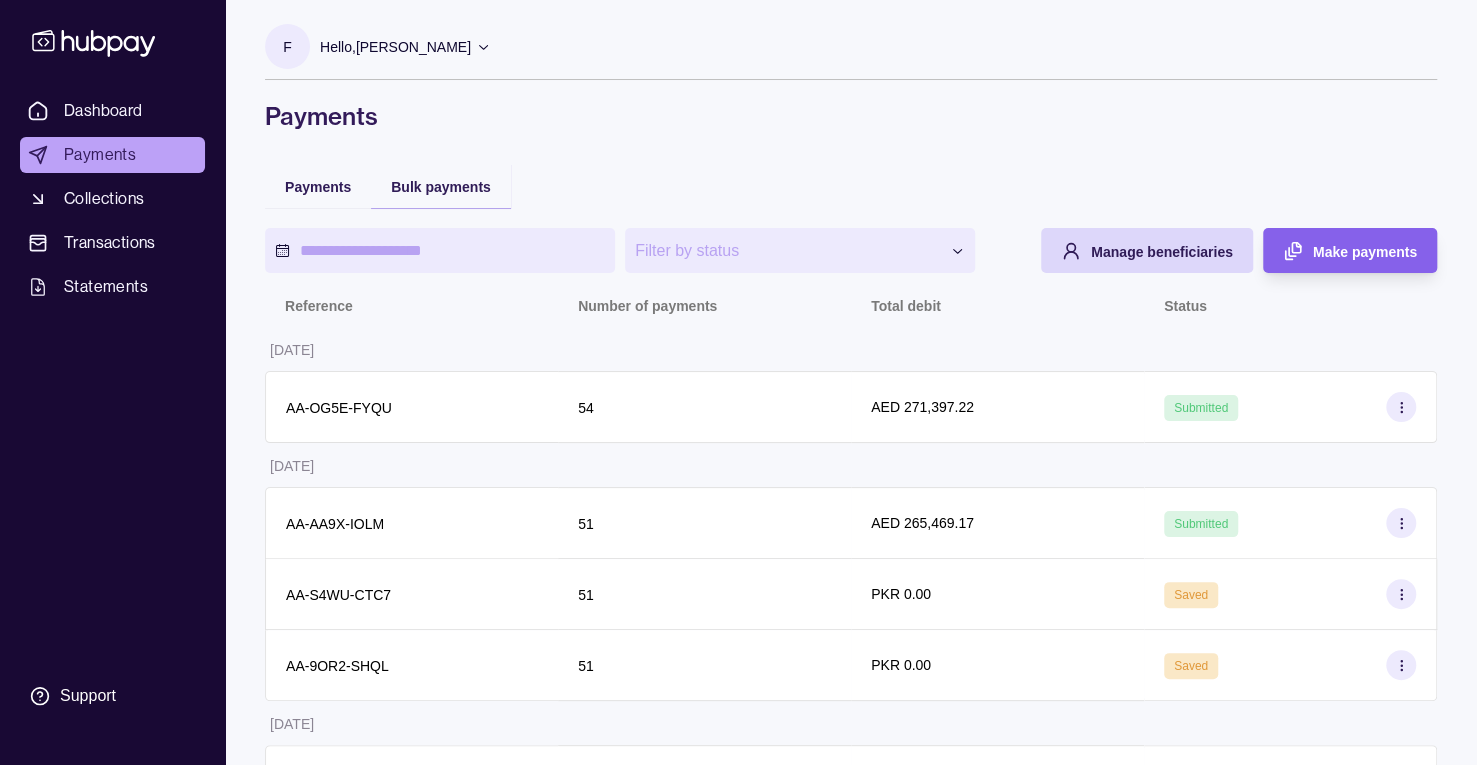 click on "**********" at bounding box center [738, 744] 